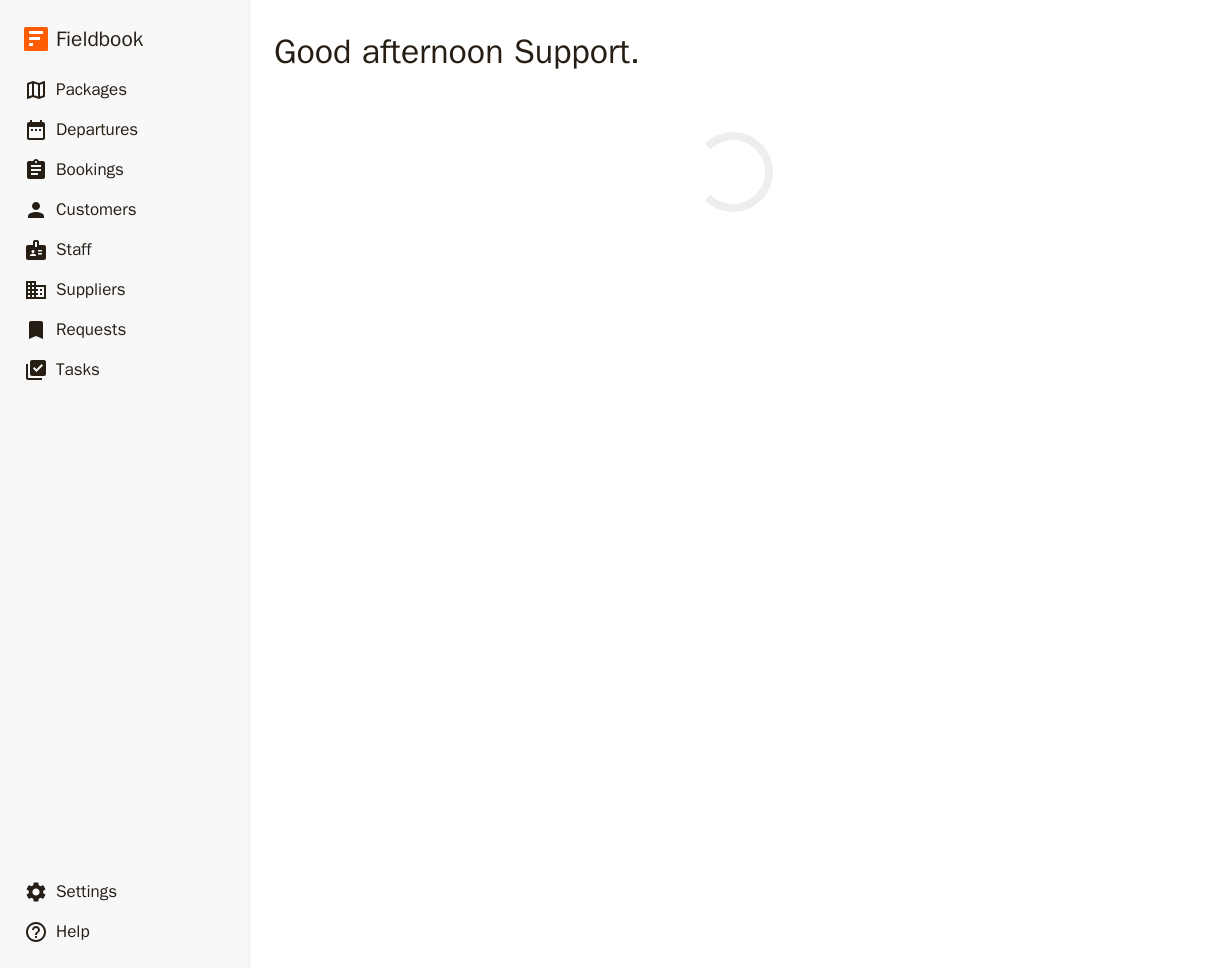 scroll, scrollTop: 0, scrollLeft: 0, axis: both 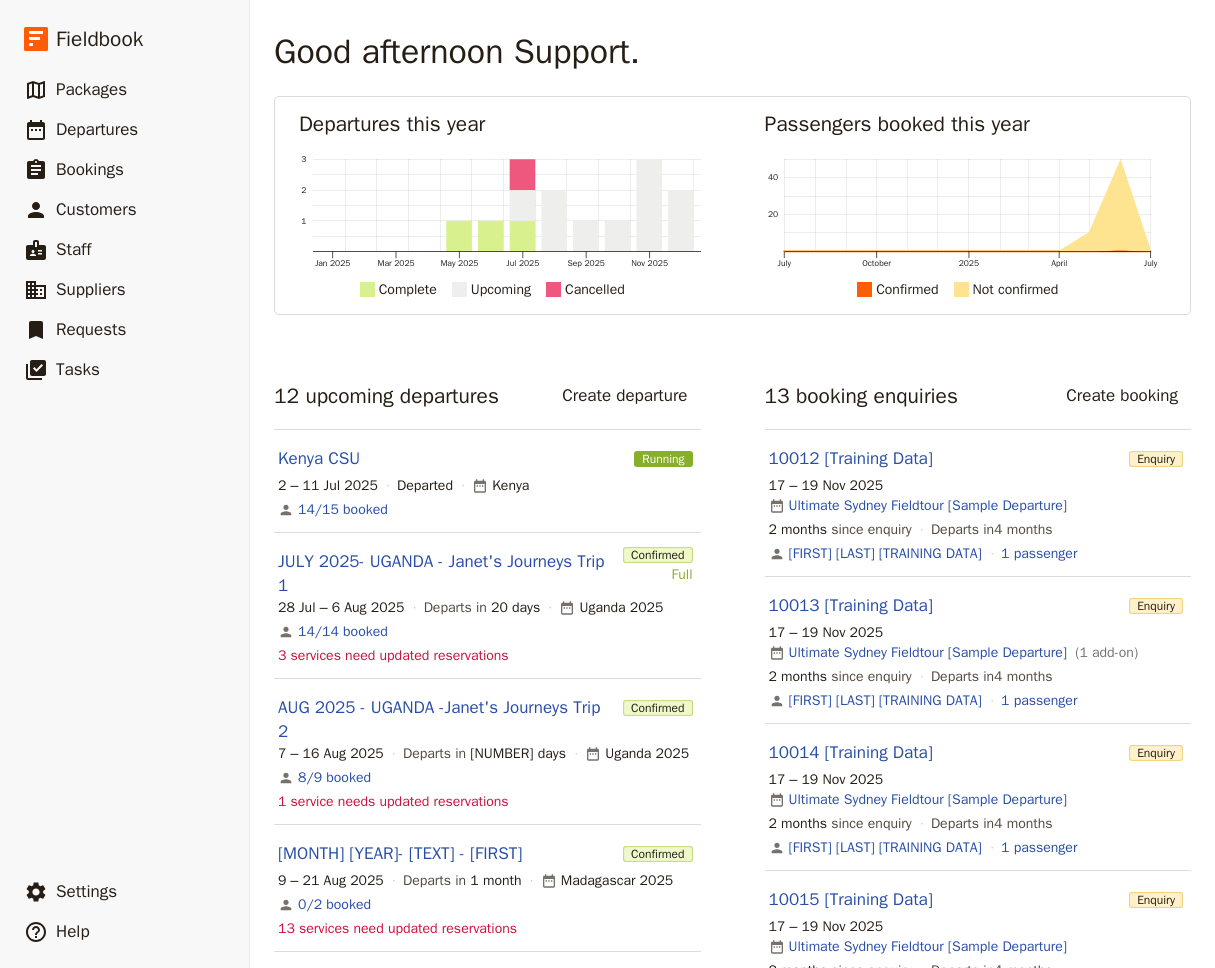 click on "Good [TIME] [TEXT]. Departures this year [MONTH] [YEAR] [MONTH] [YEAR] [MONTH] [YEAR] [MONTH] [YEAR] [MONTH] [YEAR] [MONTH] [YEAR] [NUMBER] [NUMBER] [NUMBER] Complete Upcoming Cancelled Passengers booked this year [MONTH] [YEAR] [MONTH] [YEAR] [NUMBER] Confirmed Not confirmed [NUMBER] upcoming departures Create departure [TEXT] Running [NUMBER] – [NUMBER] [MONTH] [YEAR] Departed [TEXT] [NUMBER]/[NUMBER] booked [MONTH] [YEAR] - [TEXT] - [FIRST]'s [TEXT] Trip [NUMBER] Confirmed Full [DAY] [MONTH] [YEAR] Departs in   [NUMBER] days [TEXT] [YEAR] [NUMBER]/[NUMBER] booked [NUMBER] service needs updated reservations [MONTH] [YEAR] - [TEXT] - [FIRST]'s [TEXT] Trip [NUMBER] Confirmed [NUMBER] – [NUMBER] [MONTH] [YEAR] Departs in   [NUMBER] days [TEXT] [YEAR] [NUMBER]/[NUMBER] booked [NUMBER] service needs updated reservations [MONTH] [YEAR]- [TEXT] - [FIRST] Confirmed [NUMBER] – [NUMBER] [MONTH] [YEAR] Departs in   [NUMBER] month [TEXT] [YEAR] [NUMBER]/[NUMBER] booked [NUMBER] services need updated reservations [FIRST] [MONTH] [YEAR] Scheduled [NUMBER] [MONTH] – [NUMBER] [MONTH] [YEAR] Departs in   [NUMBER] months [TEXT] [NUMBER]/[NUMBER] booked [NUMBER] services need updated reservations [MONTH] [YEAR] - [TEXT] - [FIRST] & [LAST] [TEXT] Confirmed [NUMBER] [MONTH] – [NUMBER] [MONTH] [YEAR] Departs in   [NUMBER] months [NUMBER]/[NUMBER] booked" at bounding box center (732, 1300) 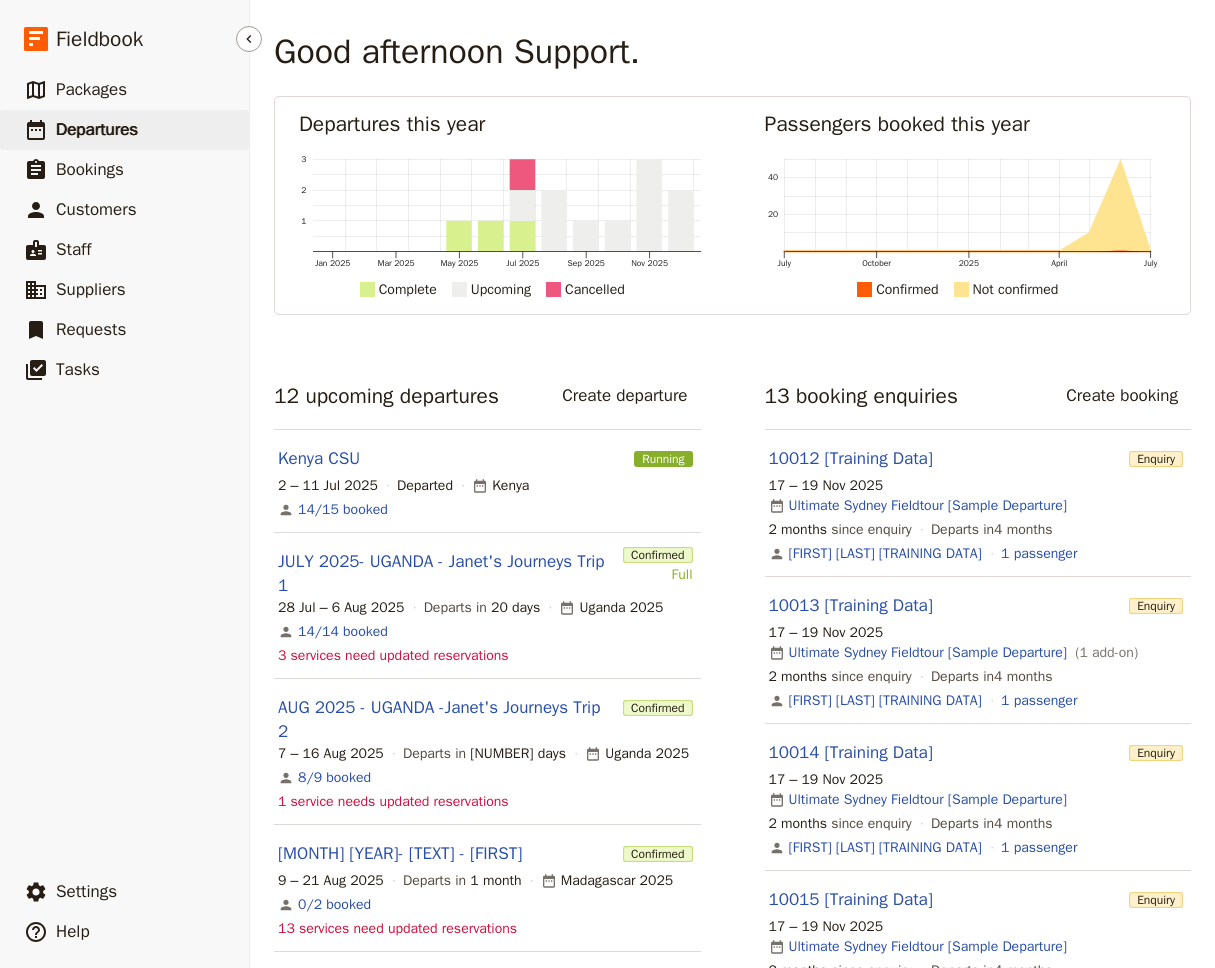 click on "Departures" at bounding box center [97, 129] 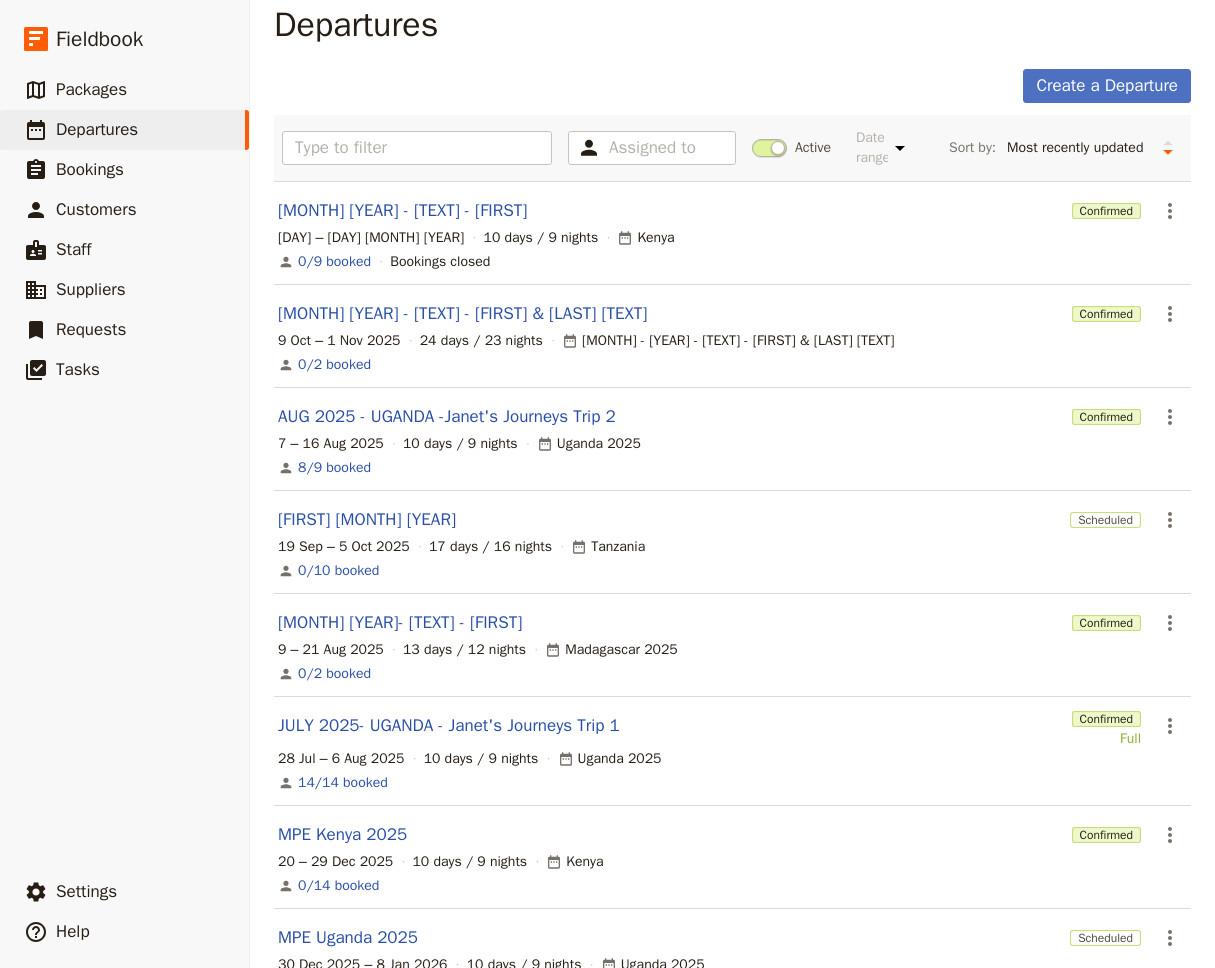 scroll, scrollTop: 28, scrollLeft: 0, axis: vertical 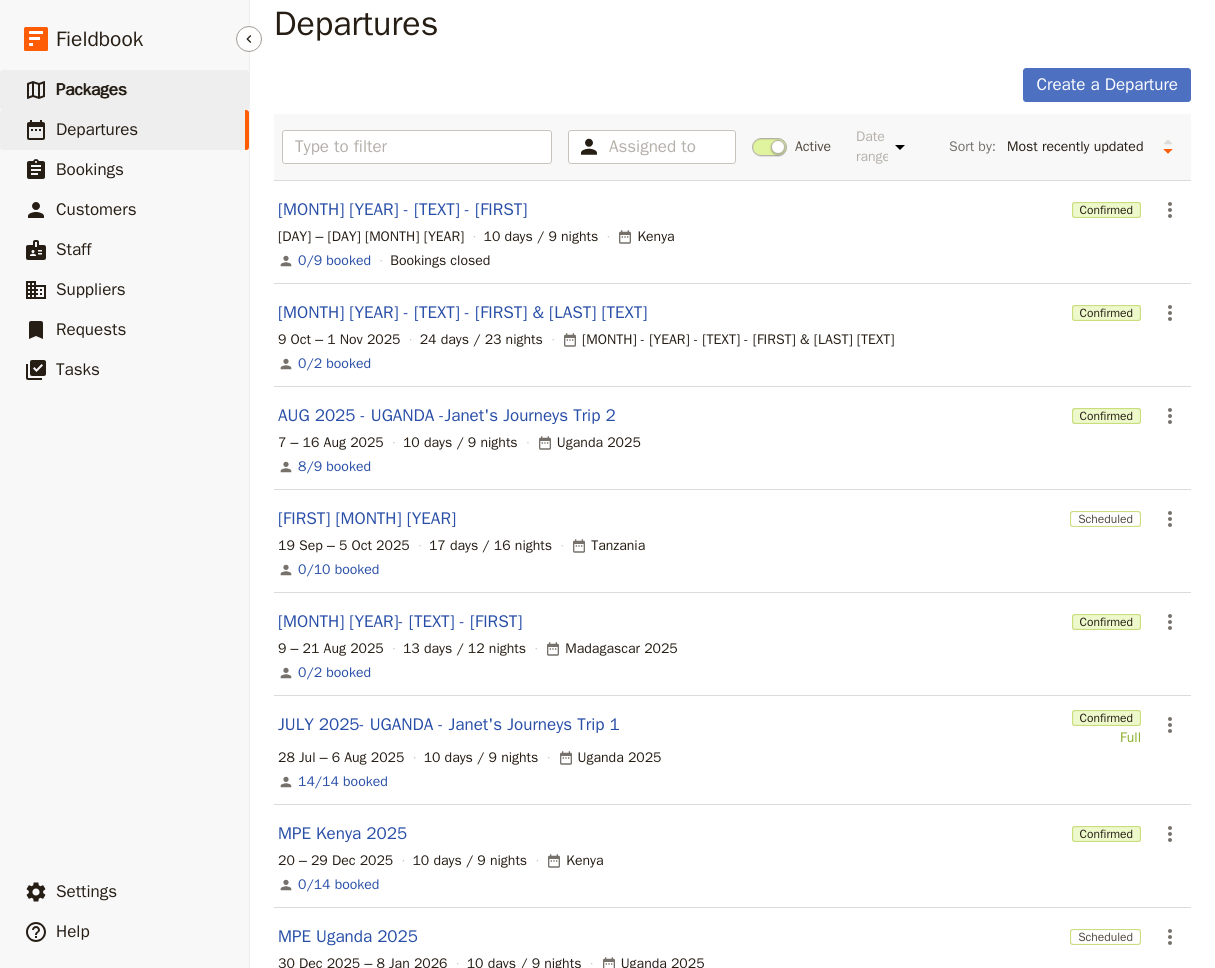 click on "​ Packages" at bounding box center [124, 90] 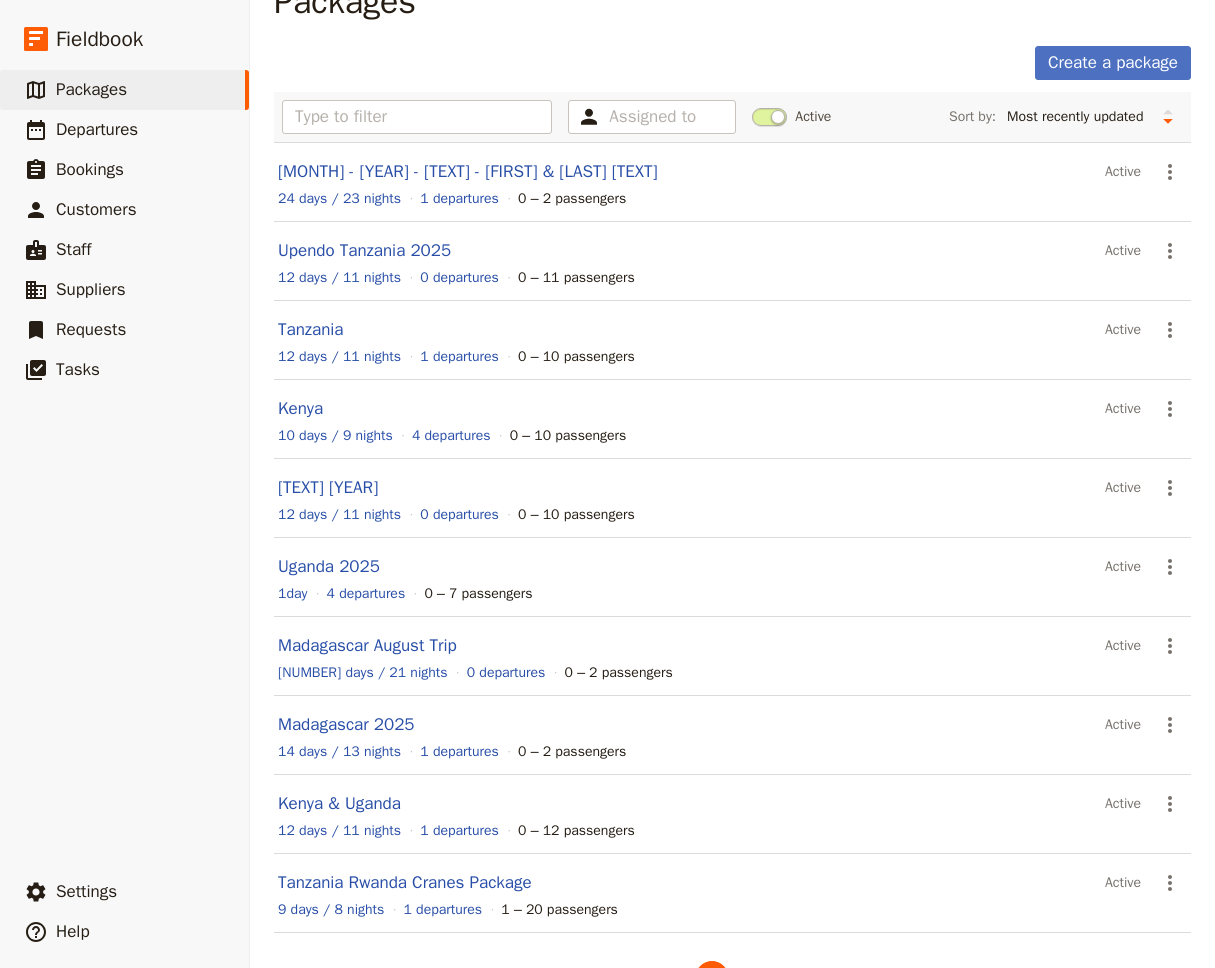 scroll, scrollTop: 113, scrollLeft: 0, axis: vertical 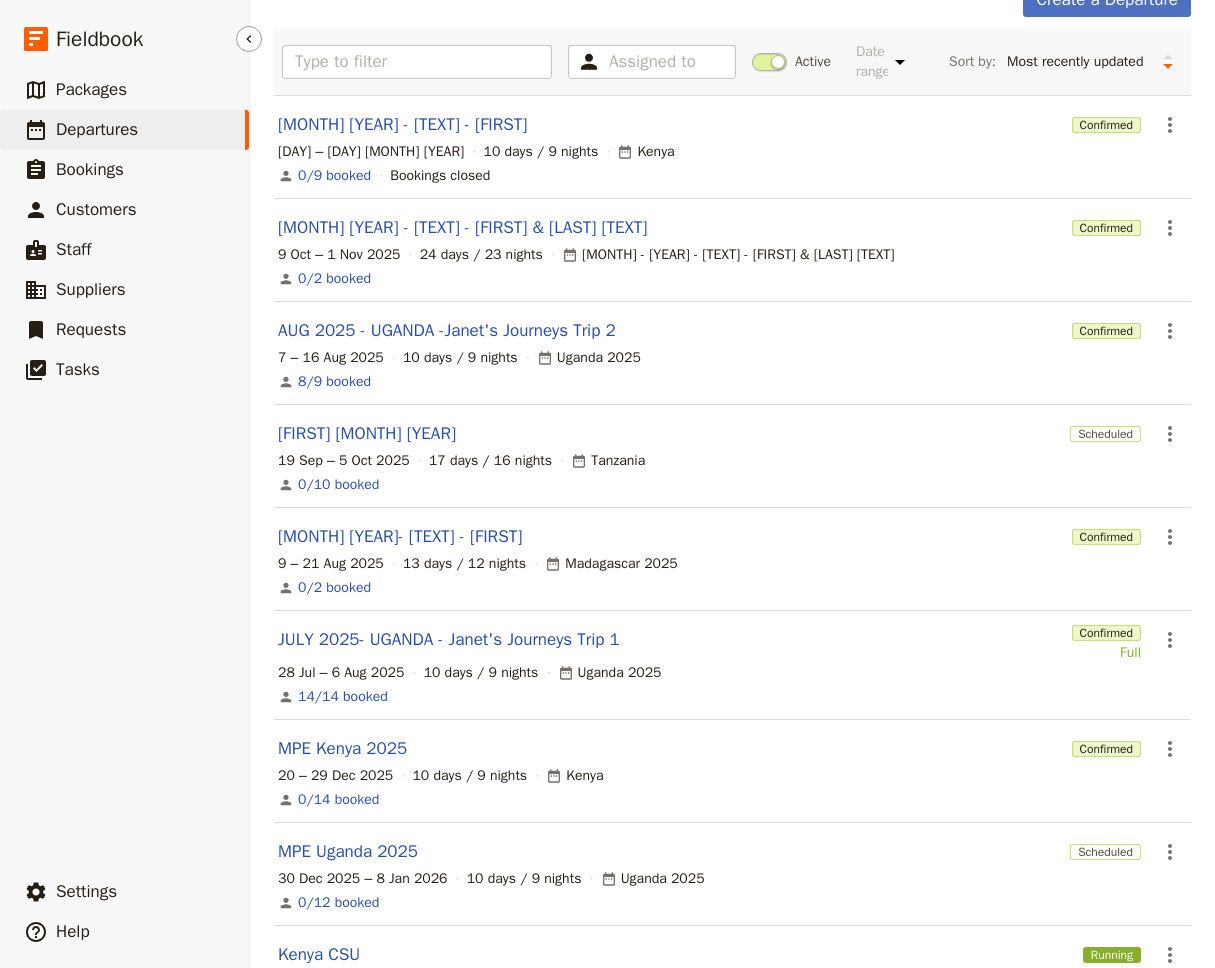 click on "Departures" at bounding box center [97, 129] 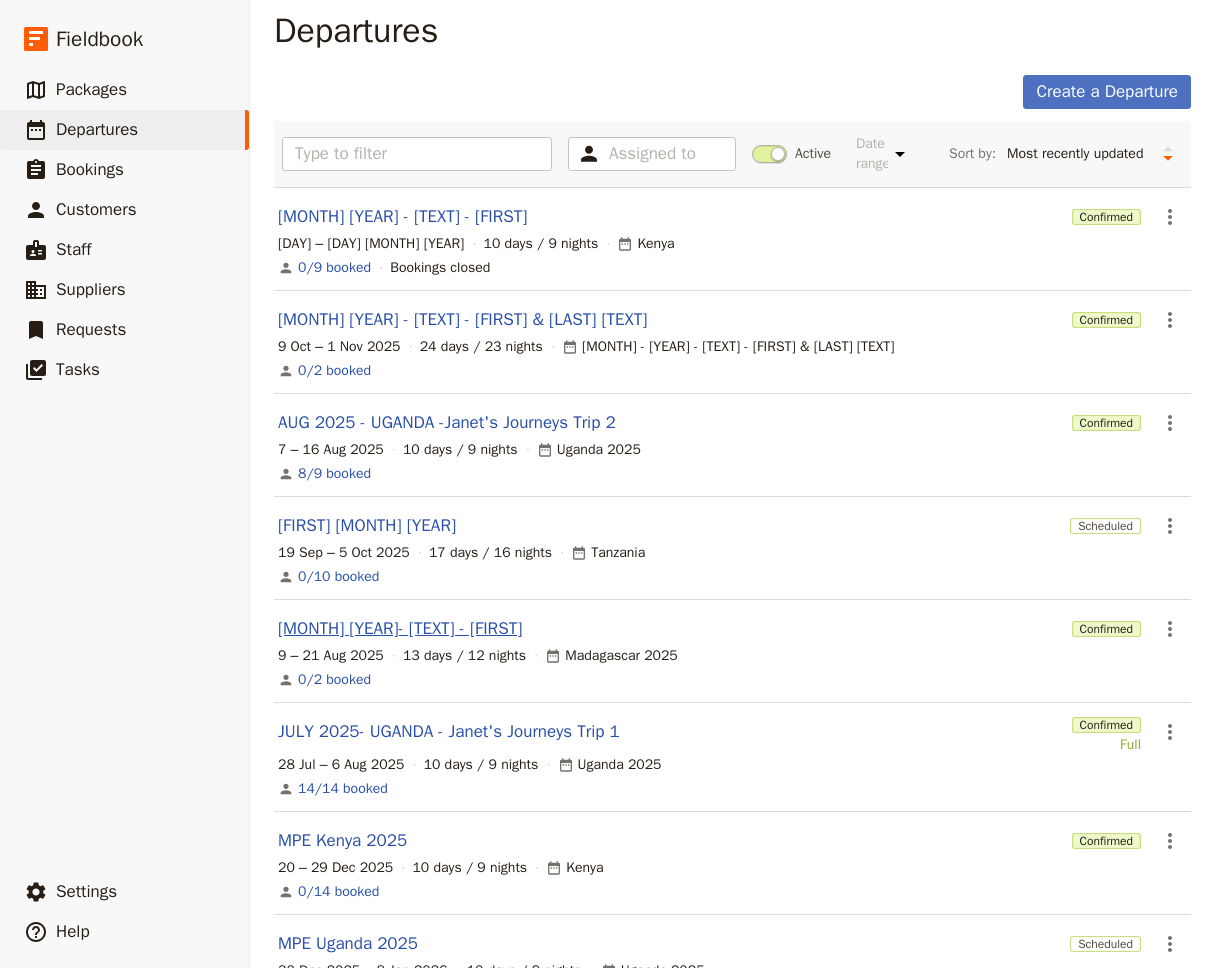 scroll, scrollTop: 41, scrollLeft: 0, axis: vertical 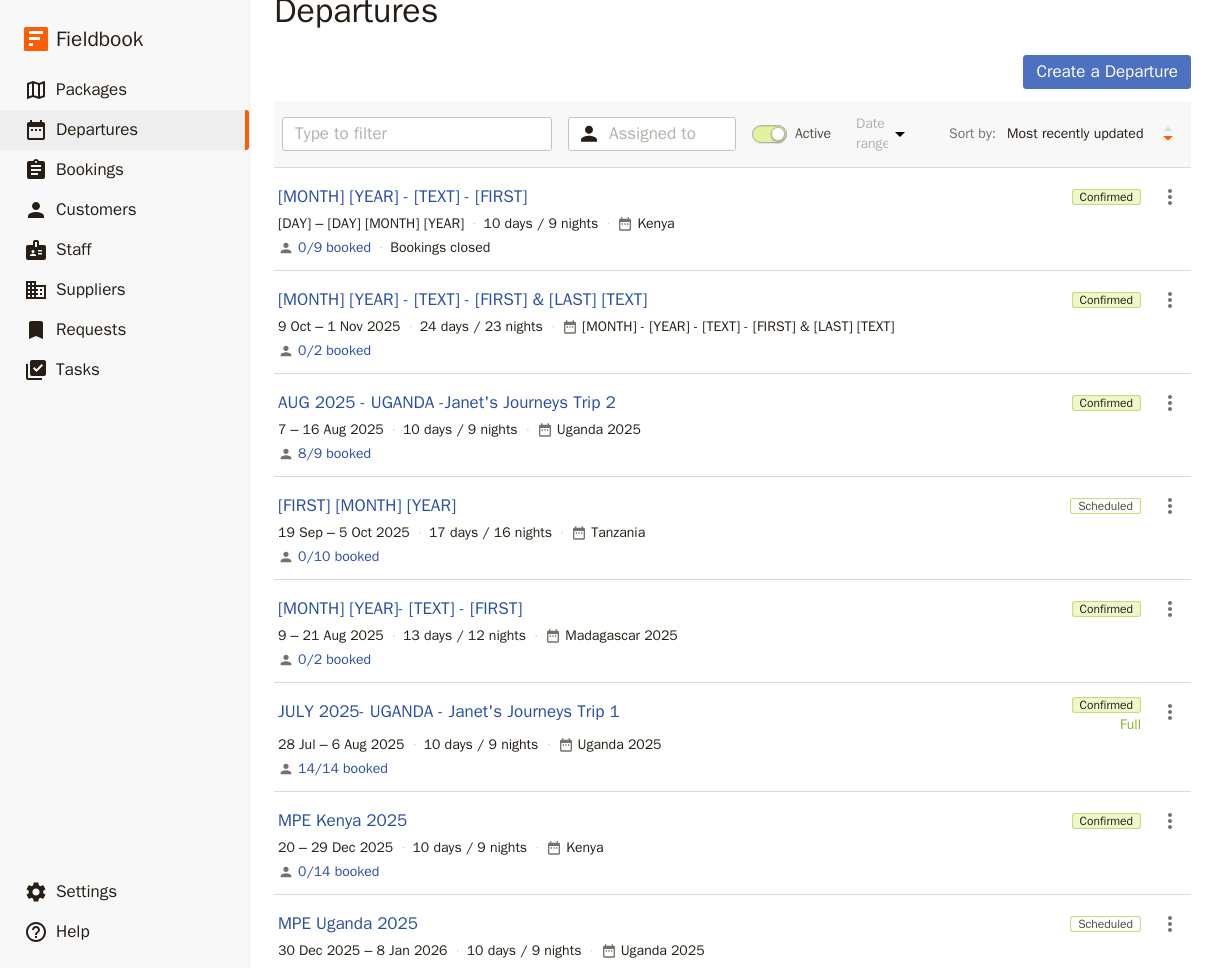 click on "[NUMBER] days   /   [NUMBER] nights" at bounding box center (371, 224) 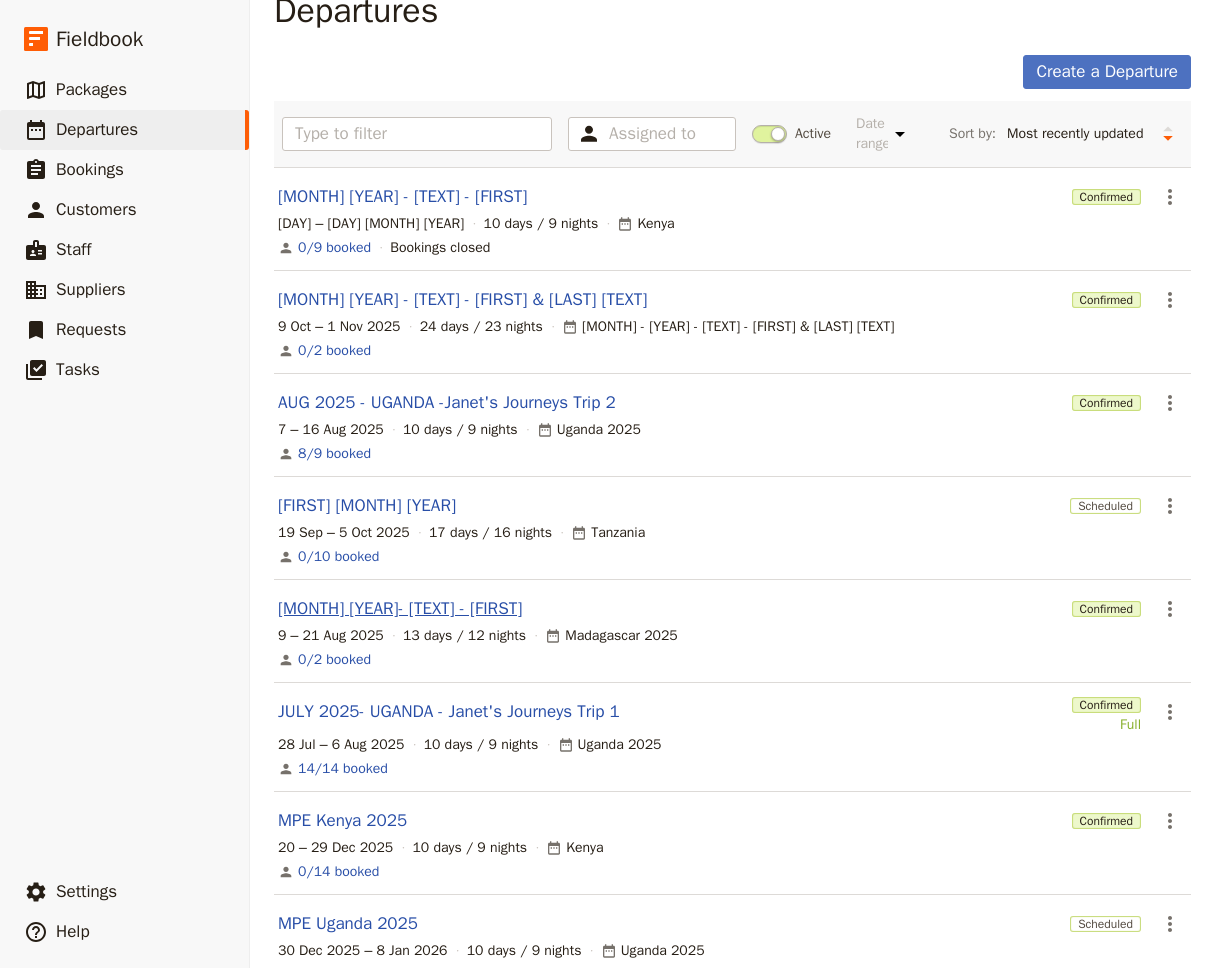 click on "[MONTH] [YEAR]- [TEXT] - [FIRST]" at bounding box center [400, 609] 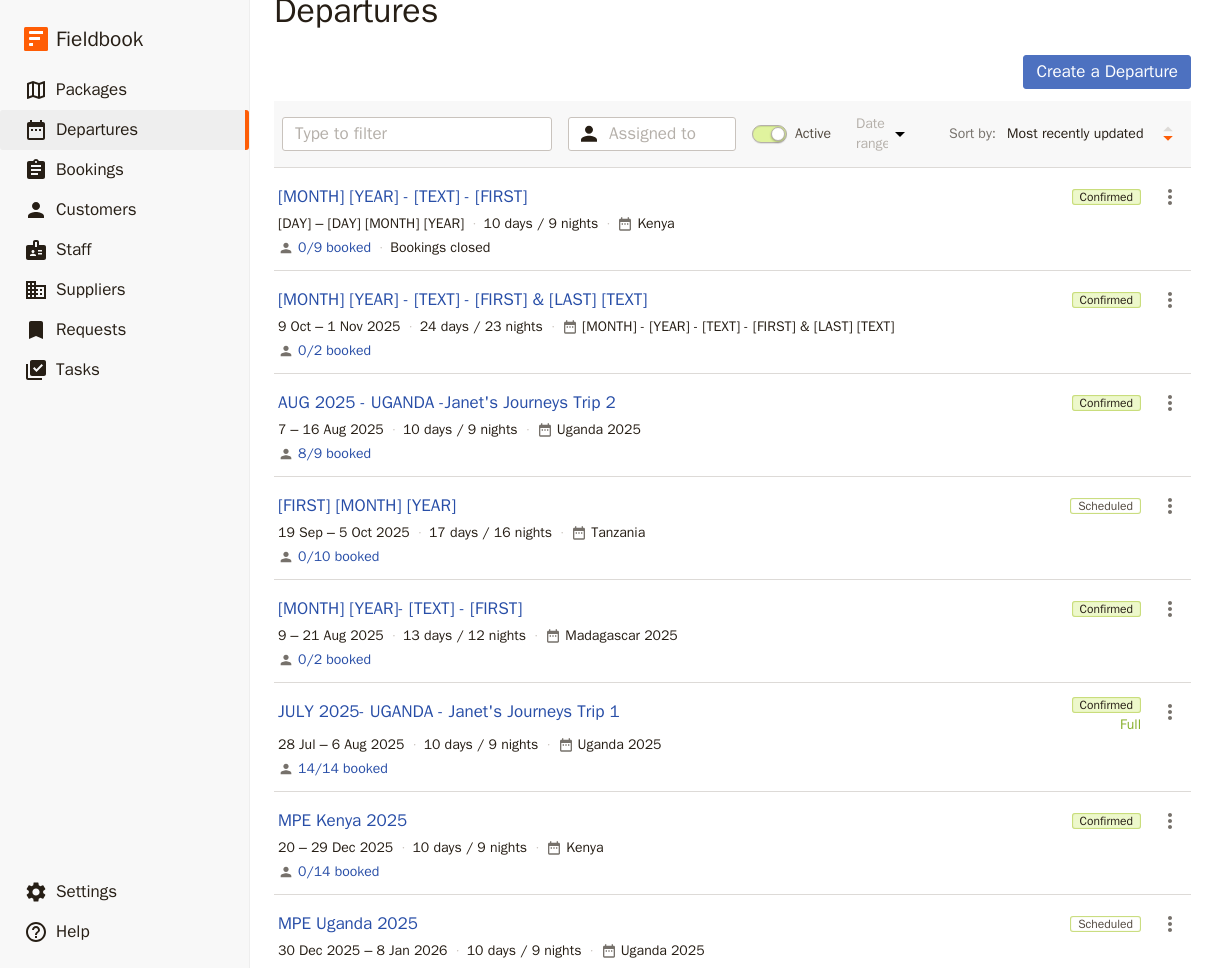 scroll, scrollTop: 0, scrollLeft: 0, axis: both 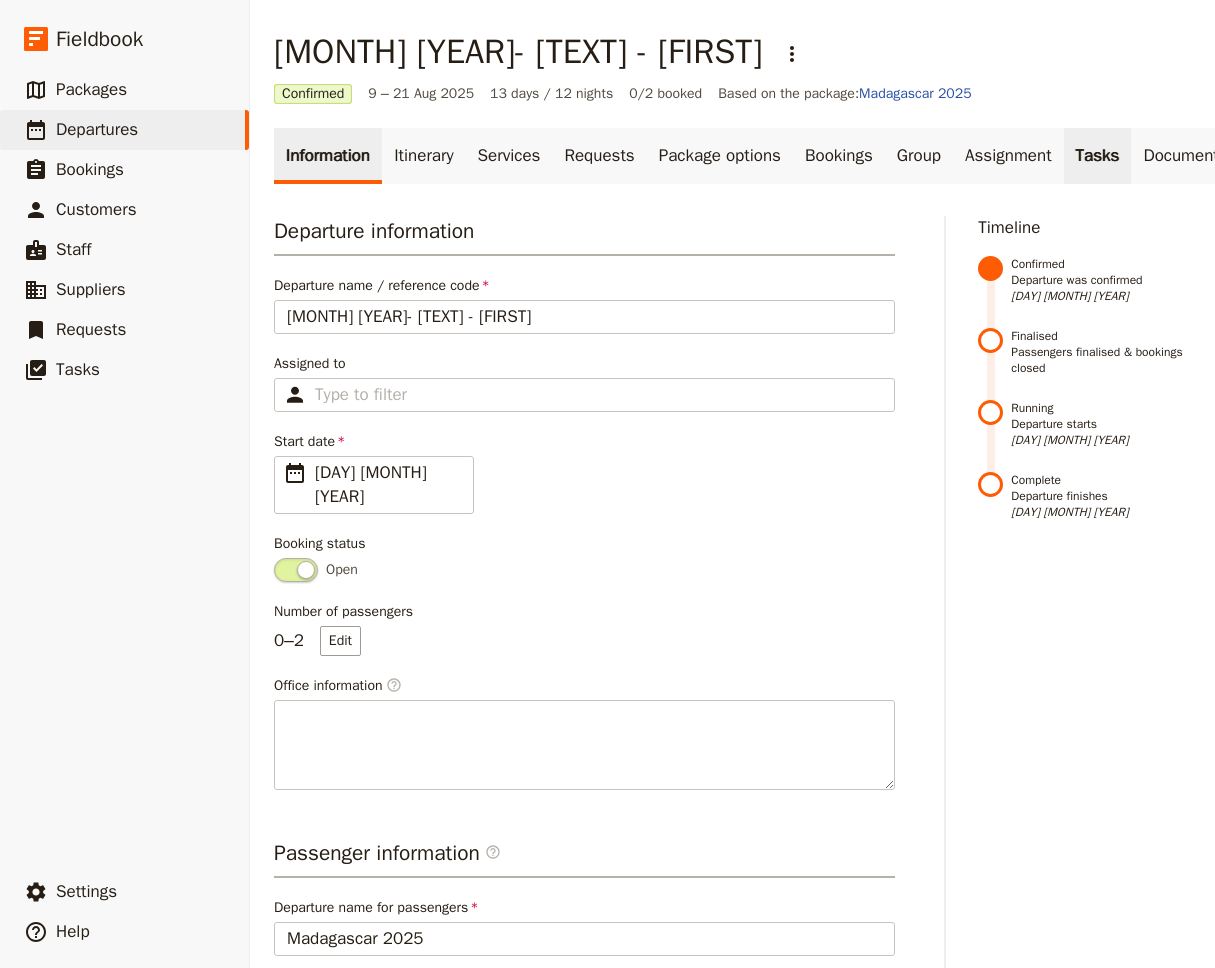 click on "Tasks" at bounding box center (1098, 156) 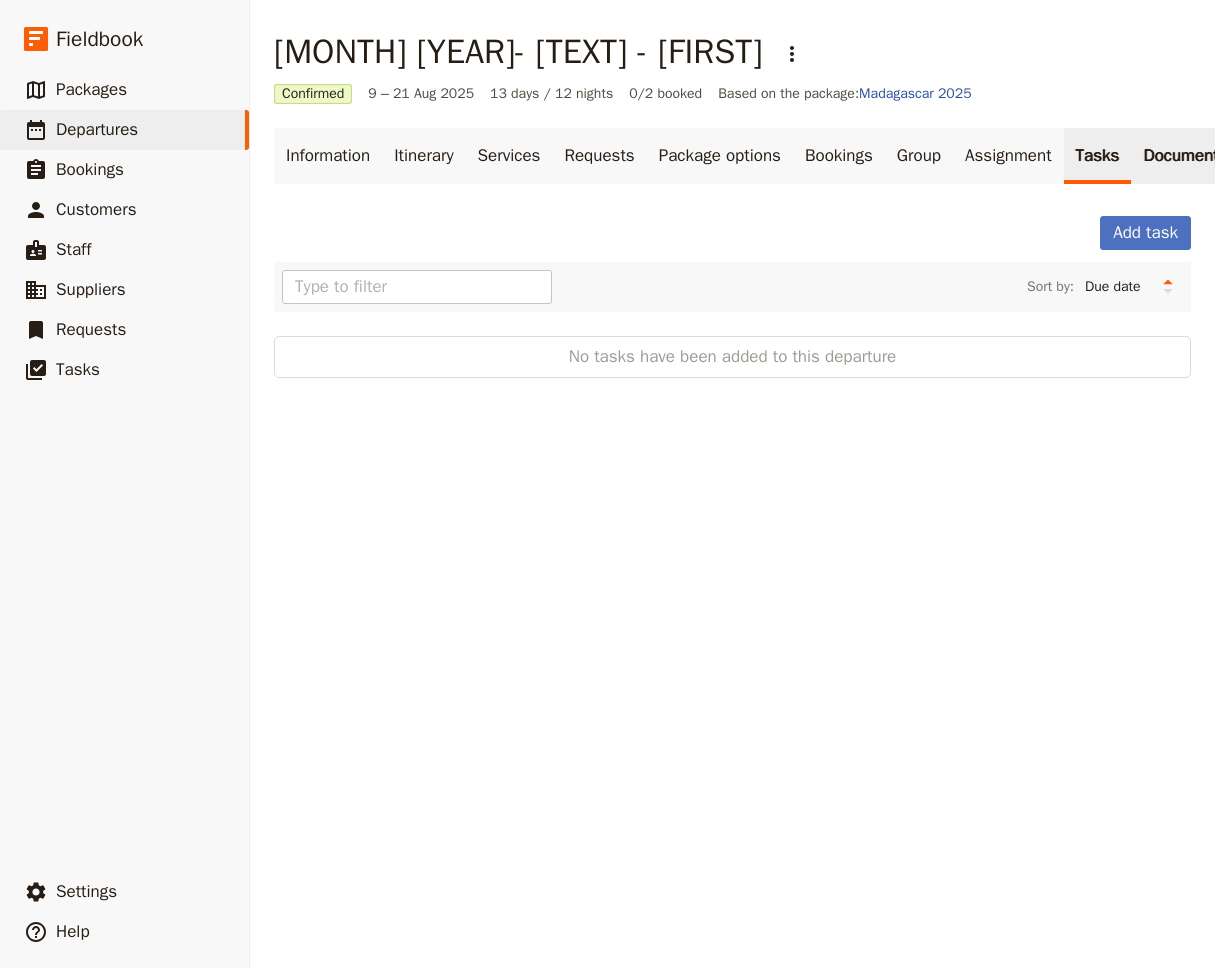 click on "Documents" at bounding box center (1185, 156) 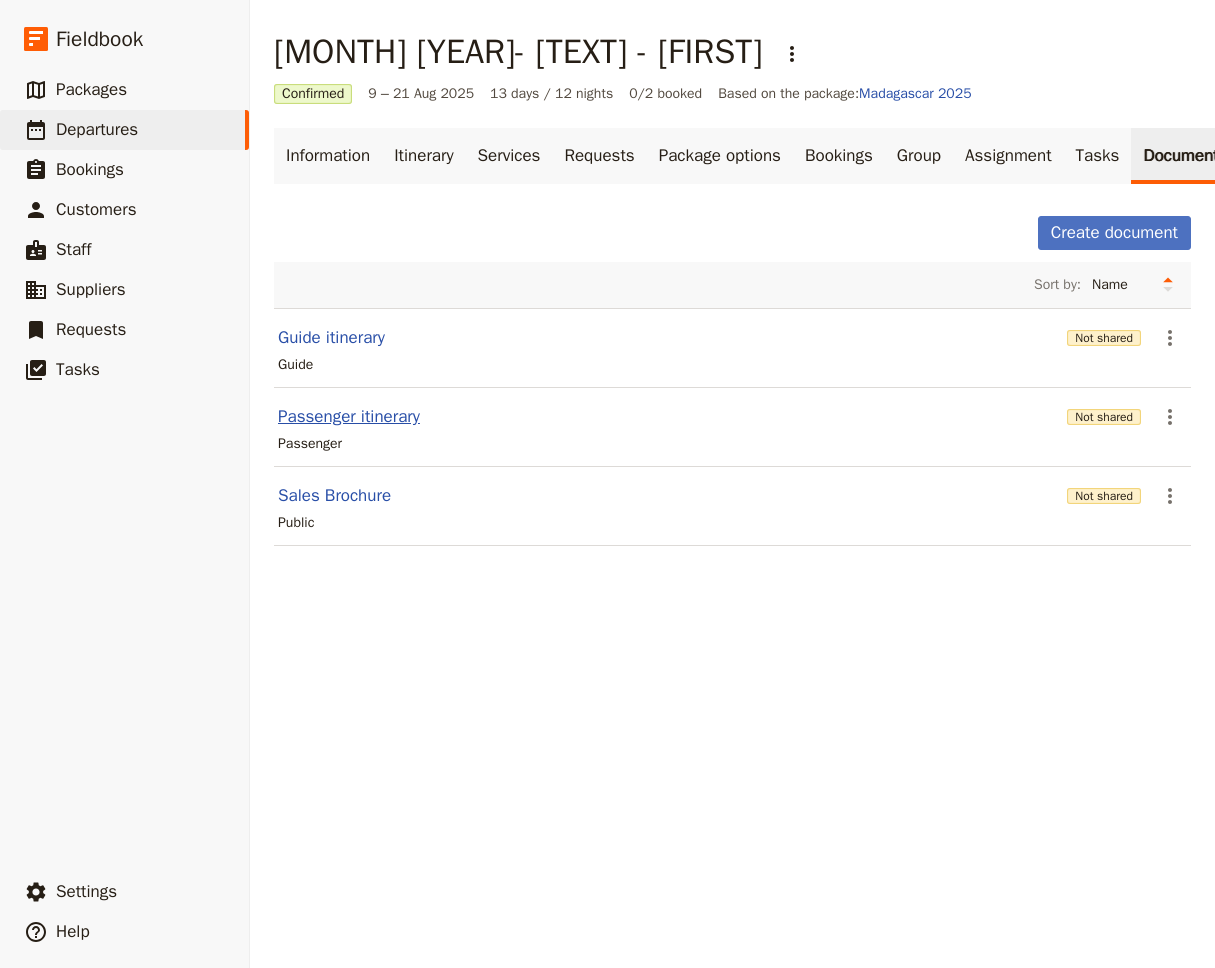 click on "Passenger itinerary" at bounding box center (331, 338) 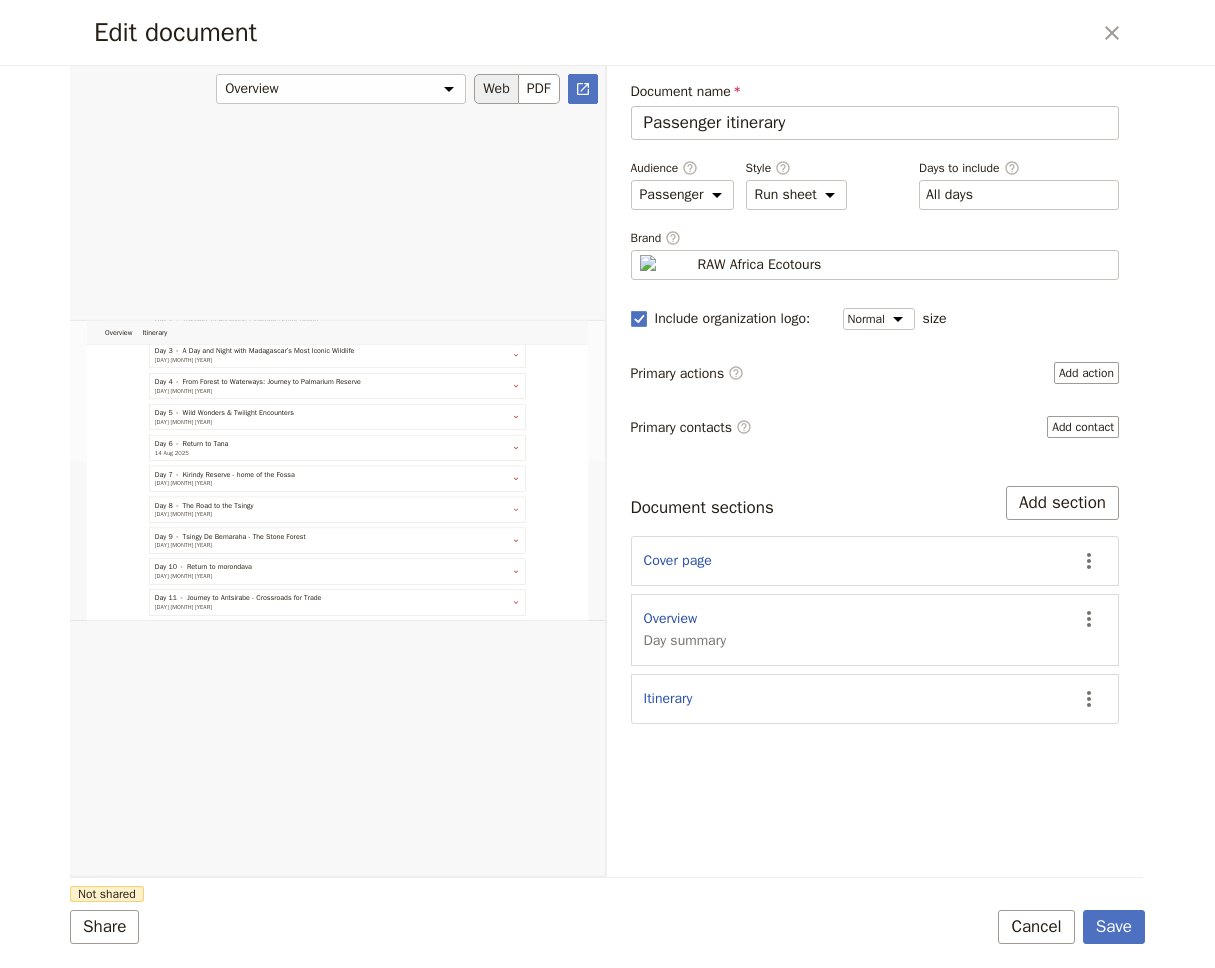scroll, scrollTop: 0, scrollLeft: 0, axis: both 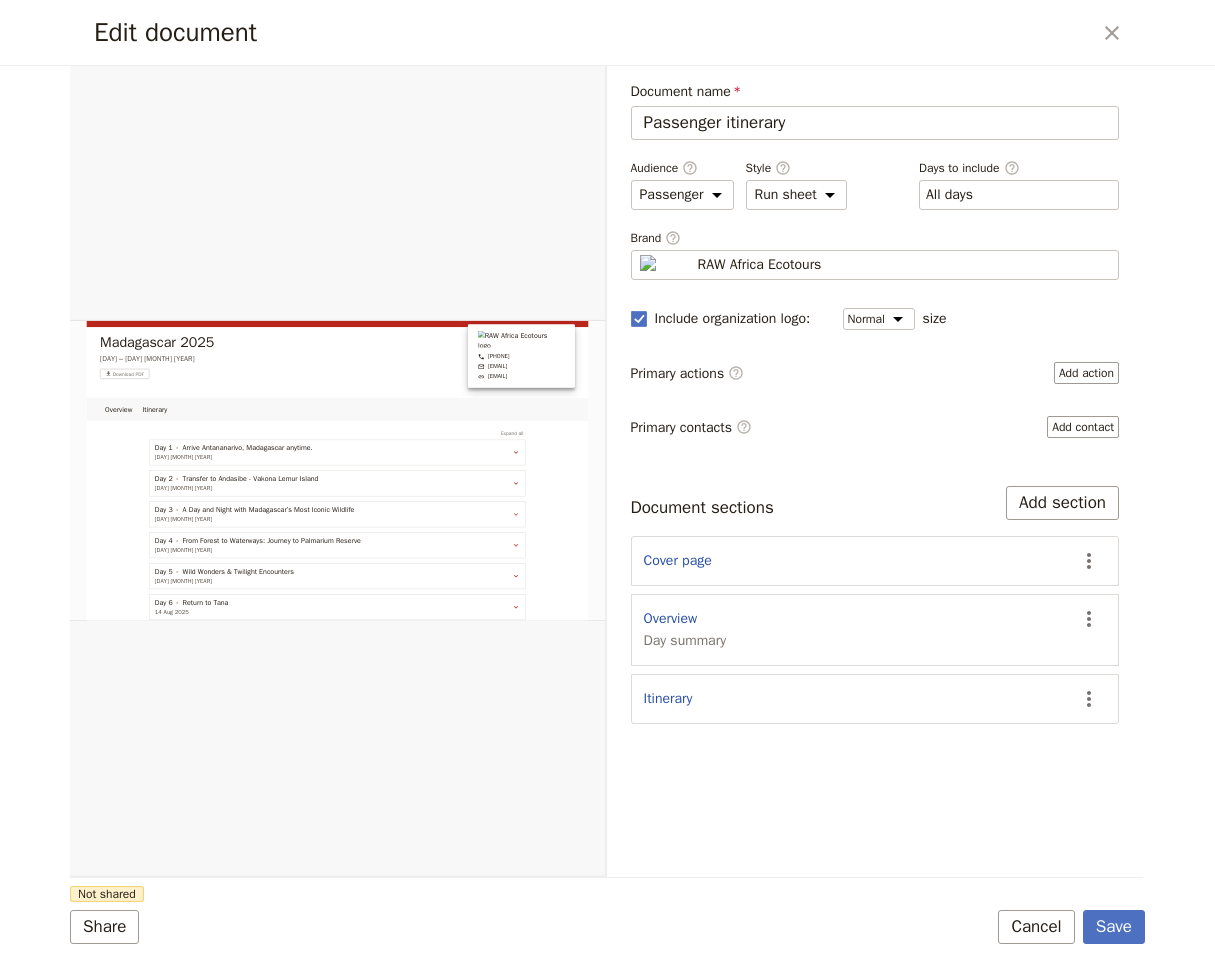 click on "​" at bounding box center (1112, 33) 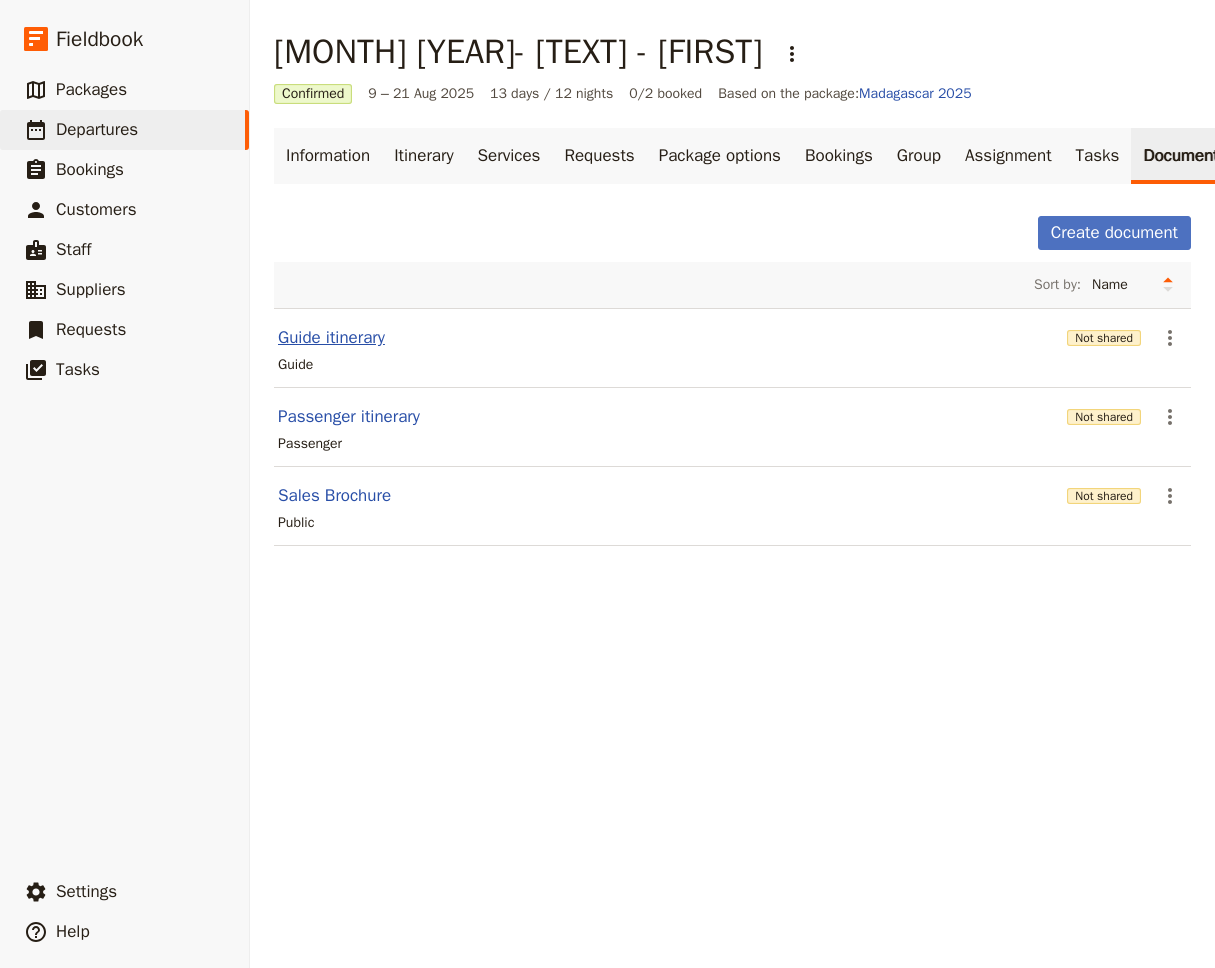 click on "Guide itinerary" at bounding box center (331, 338) 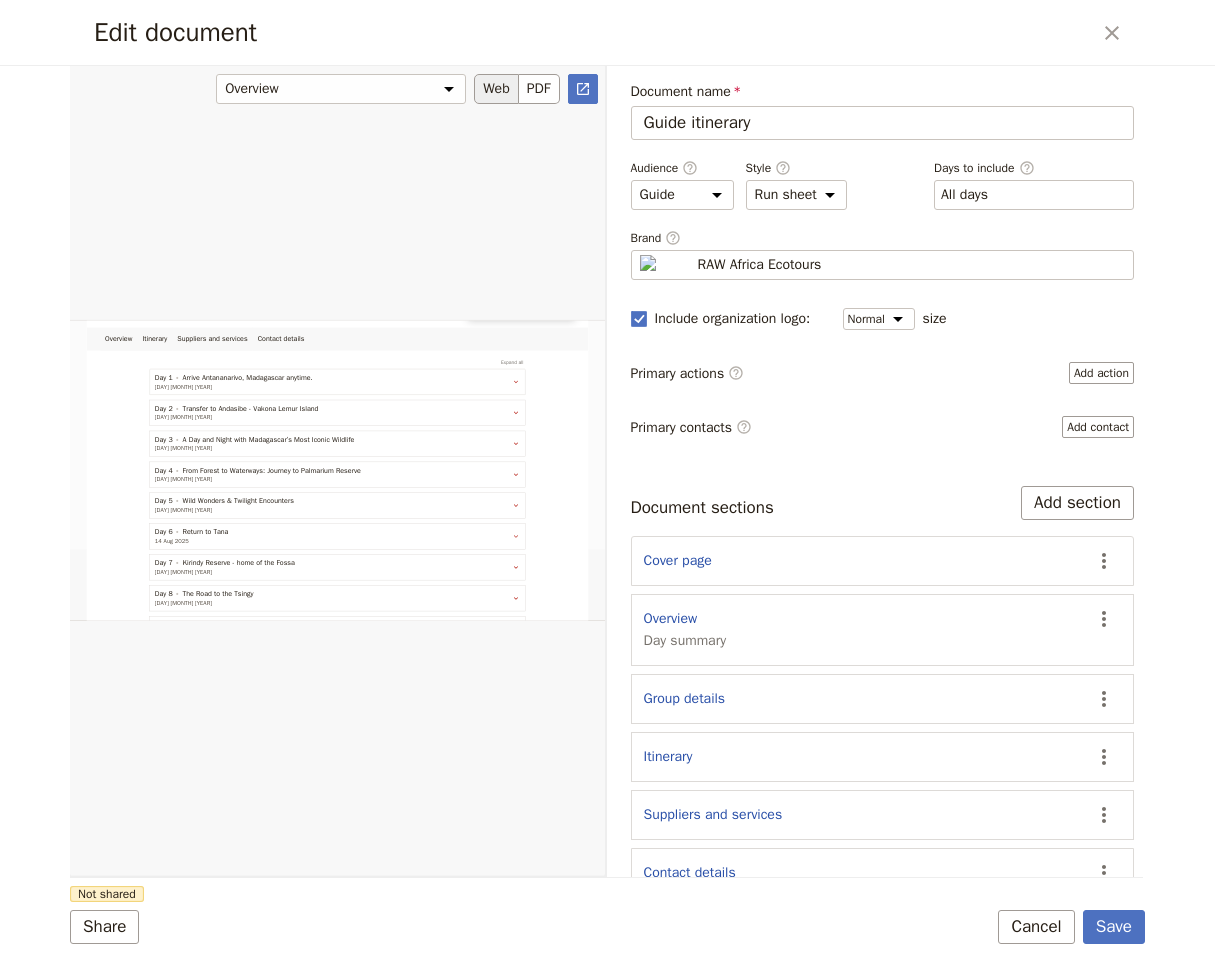 scroll, scrollTop: 0, scrollLeft: 0, axis: both 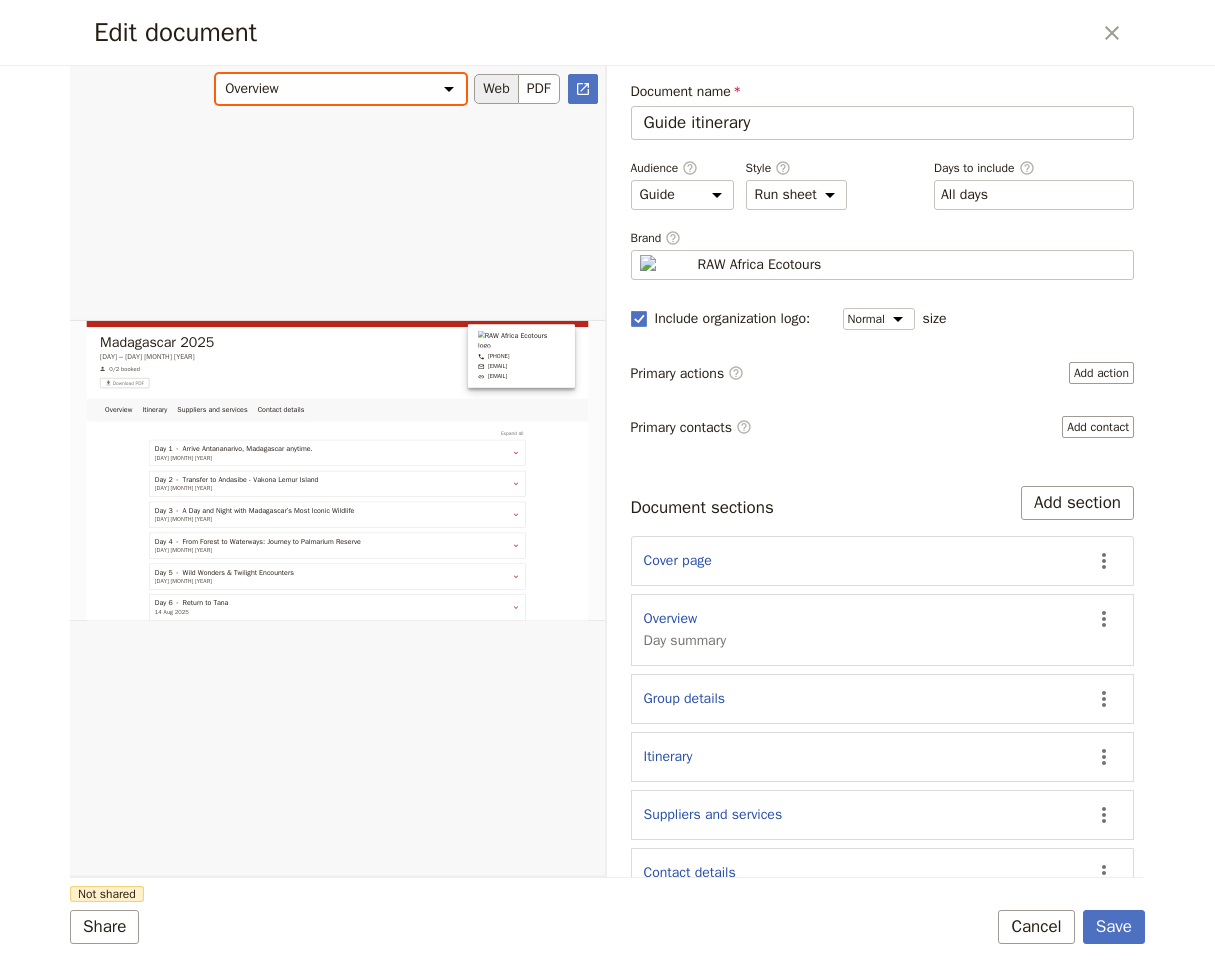 click on "Overview Itinerary Suppliers and services Contact details" at bounding box center (341, 89) 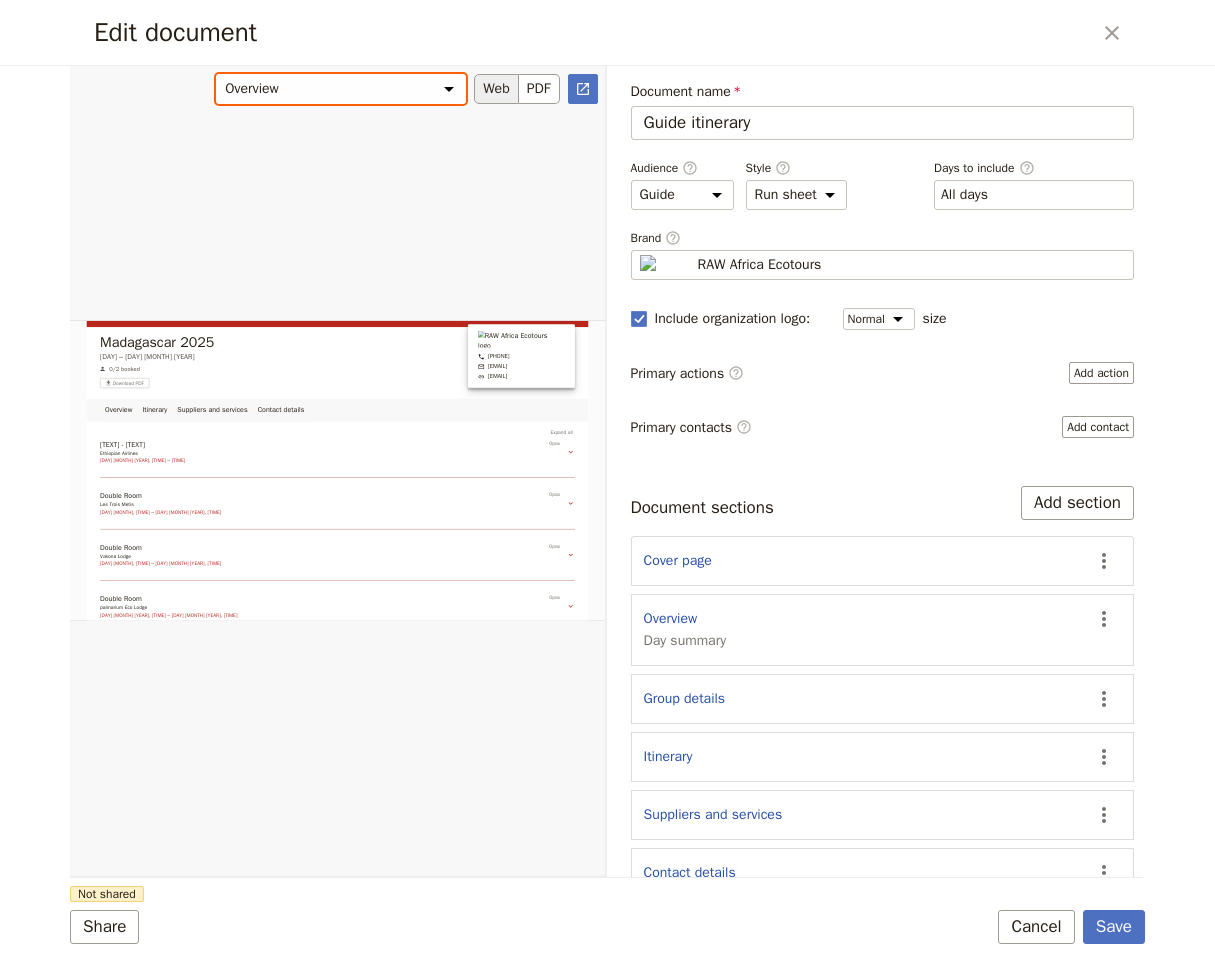 click on "Overview Itinerary Suppliers and services Contact details" at bounding box center (341, 89) 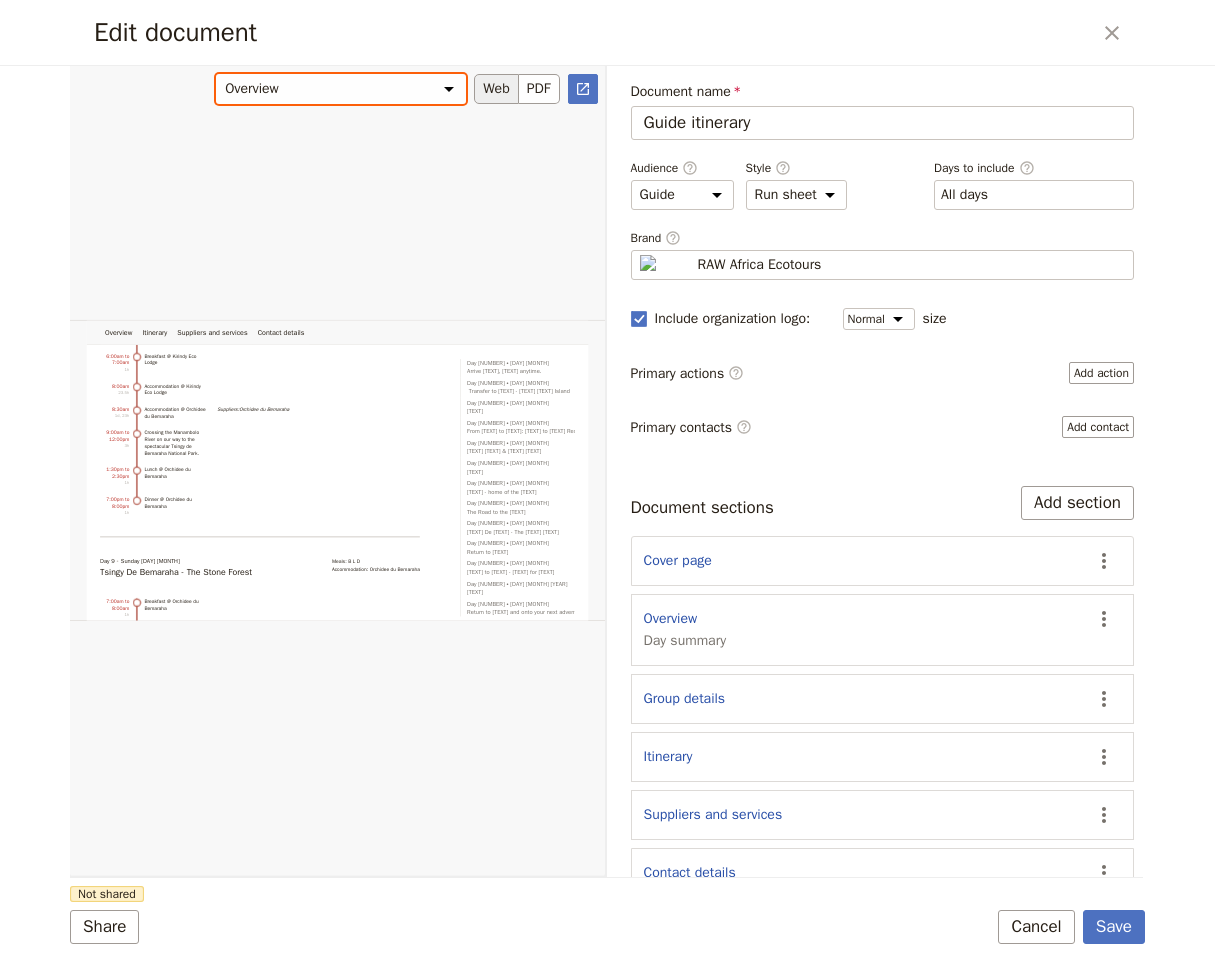 scroll, scrollTop: 6699, scrollLeft: 0, axis: vertical 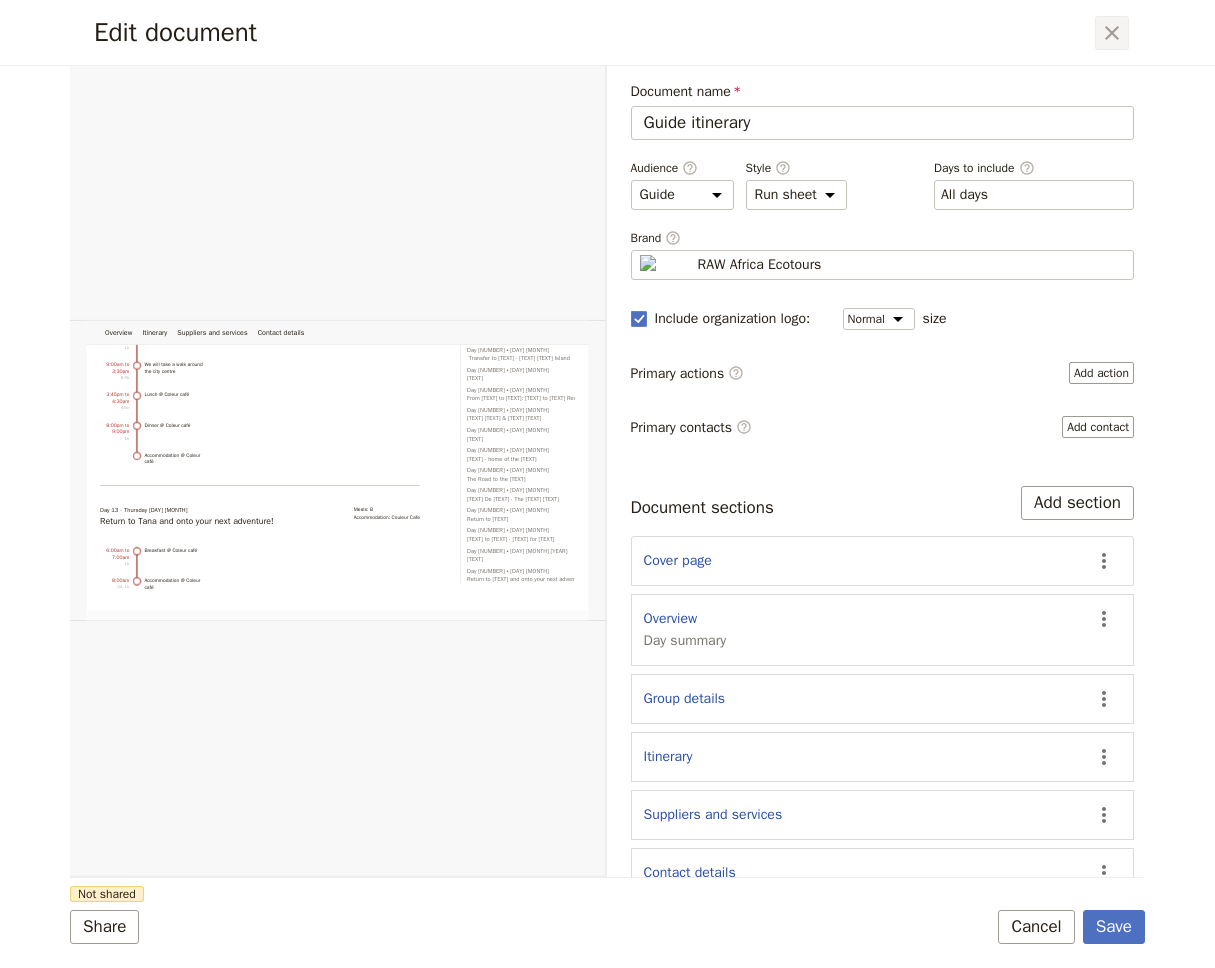 click at bounding box center (1112, 33) 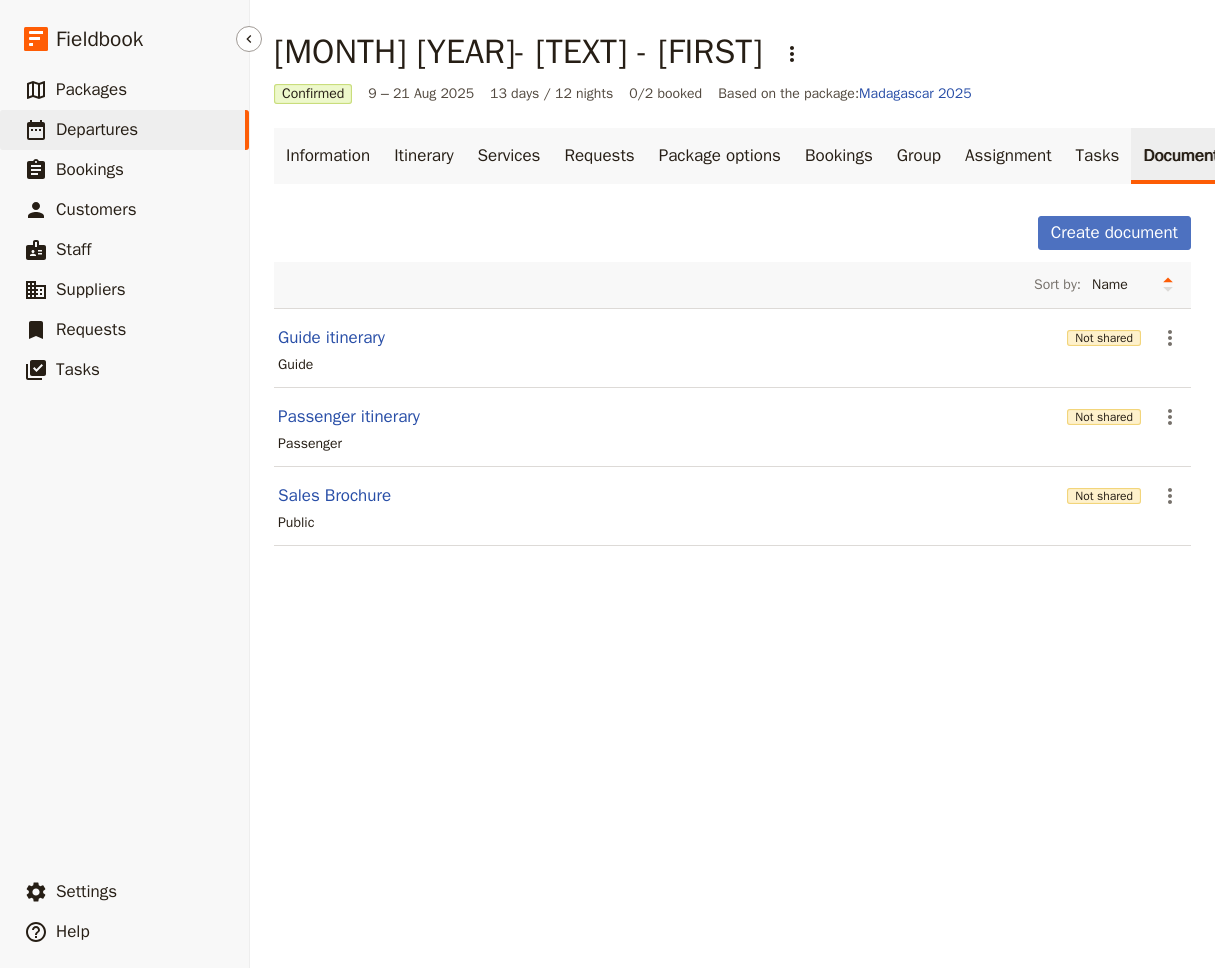 click on "​ Departures" at bounding box center [124, 130] 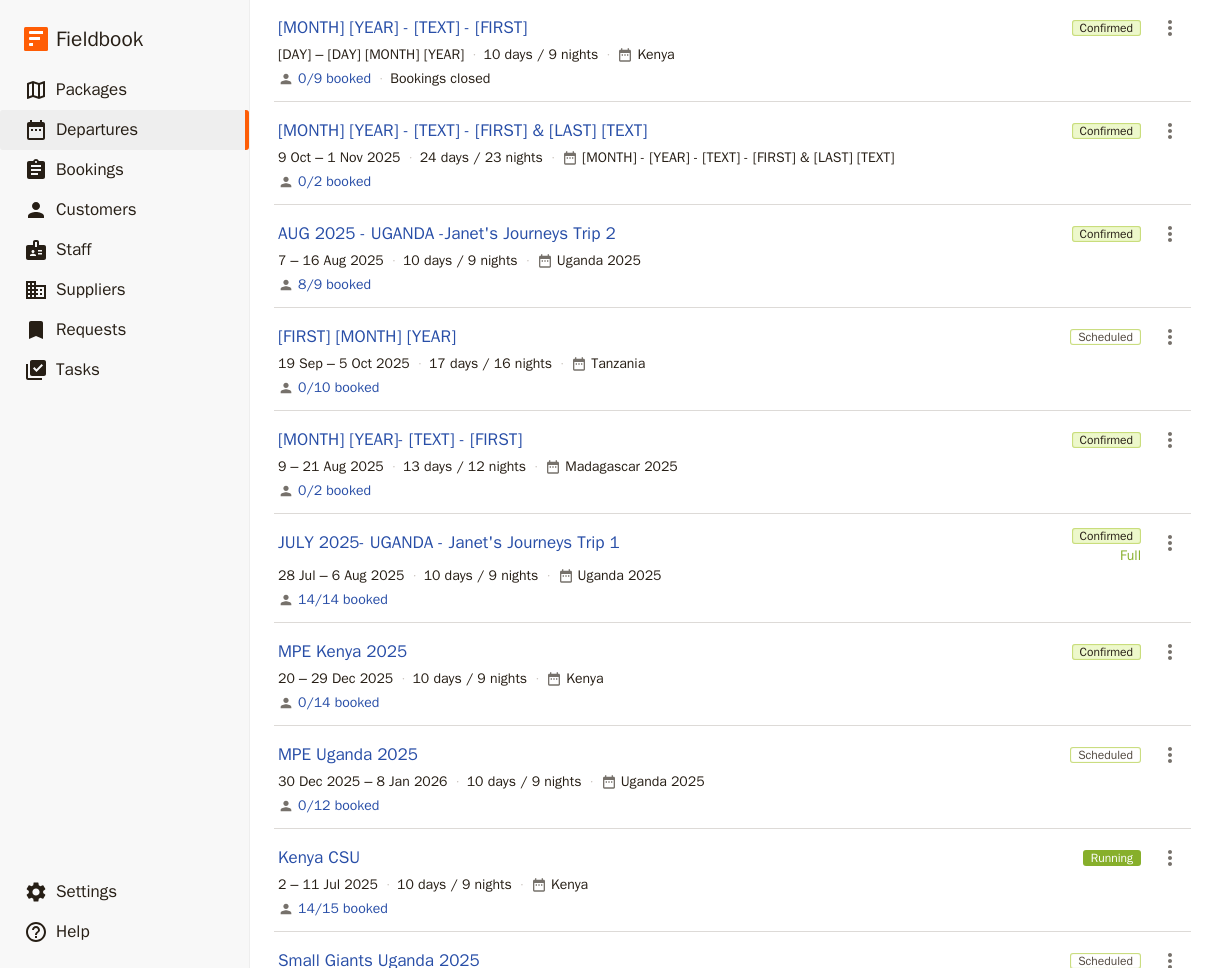 scroll, scrollTop: 375, scrollLeft: 0, axis: vertical 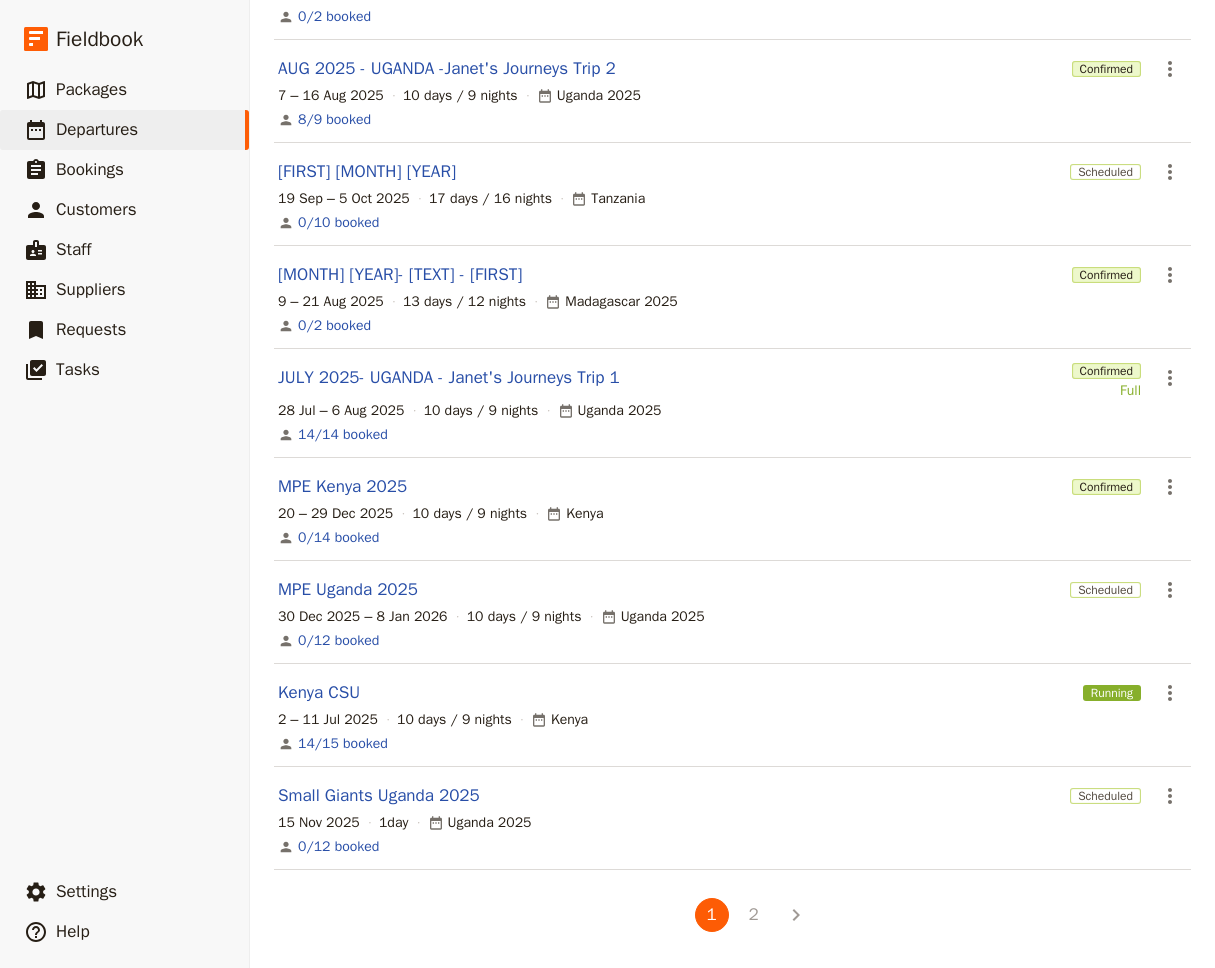 drag, startPoint x: 382, startPoint y: 597, endPoint x: 392, endPoint y: 569, distance: 29.732138 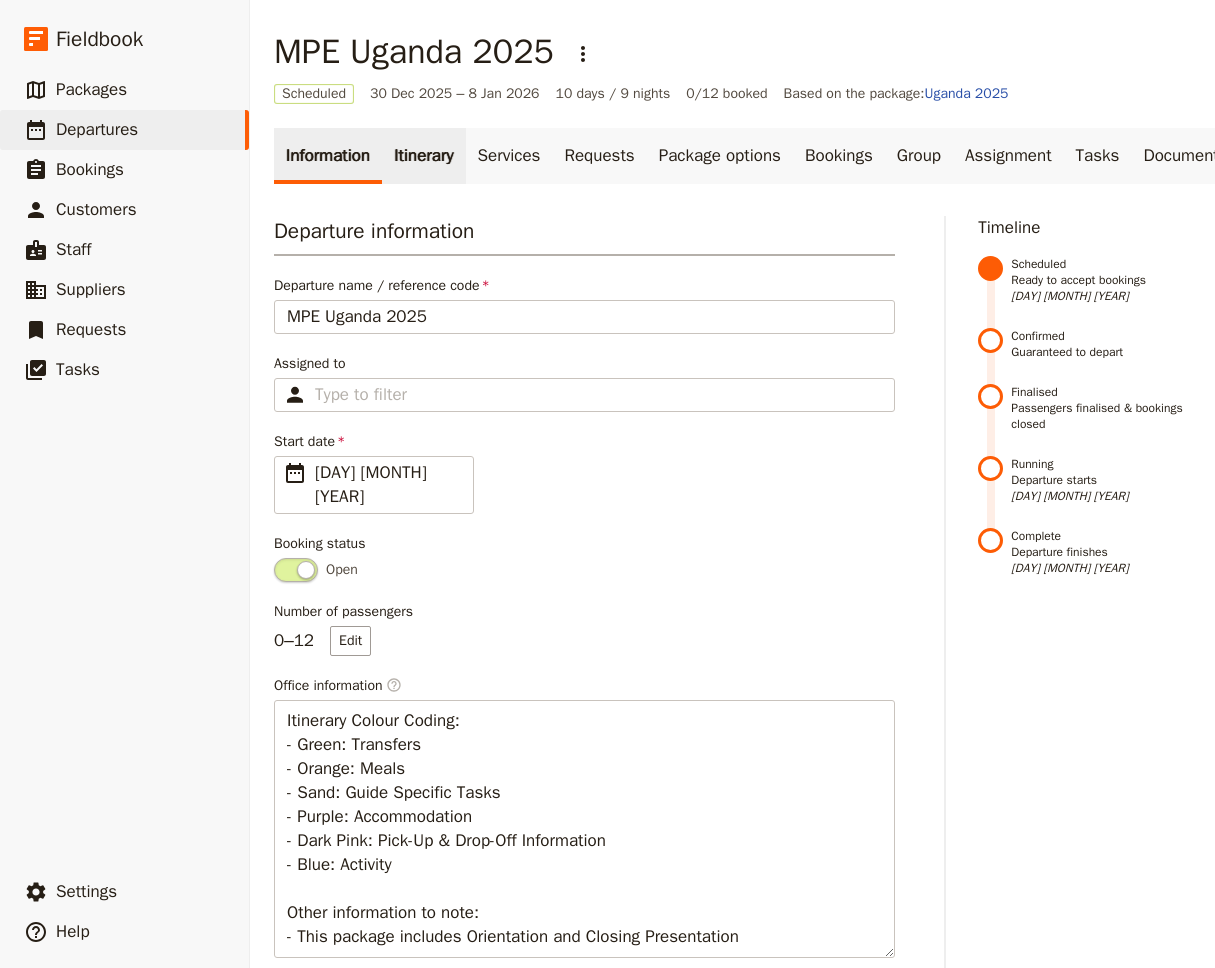 click on "Itinerary" at bounding box center (423, 156) 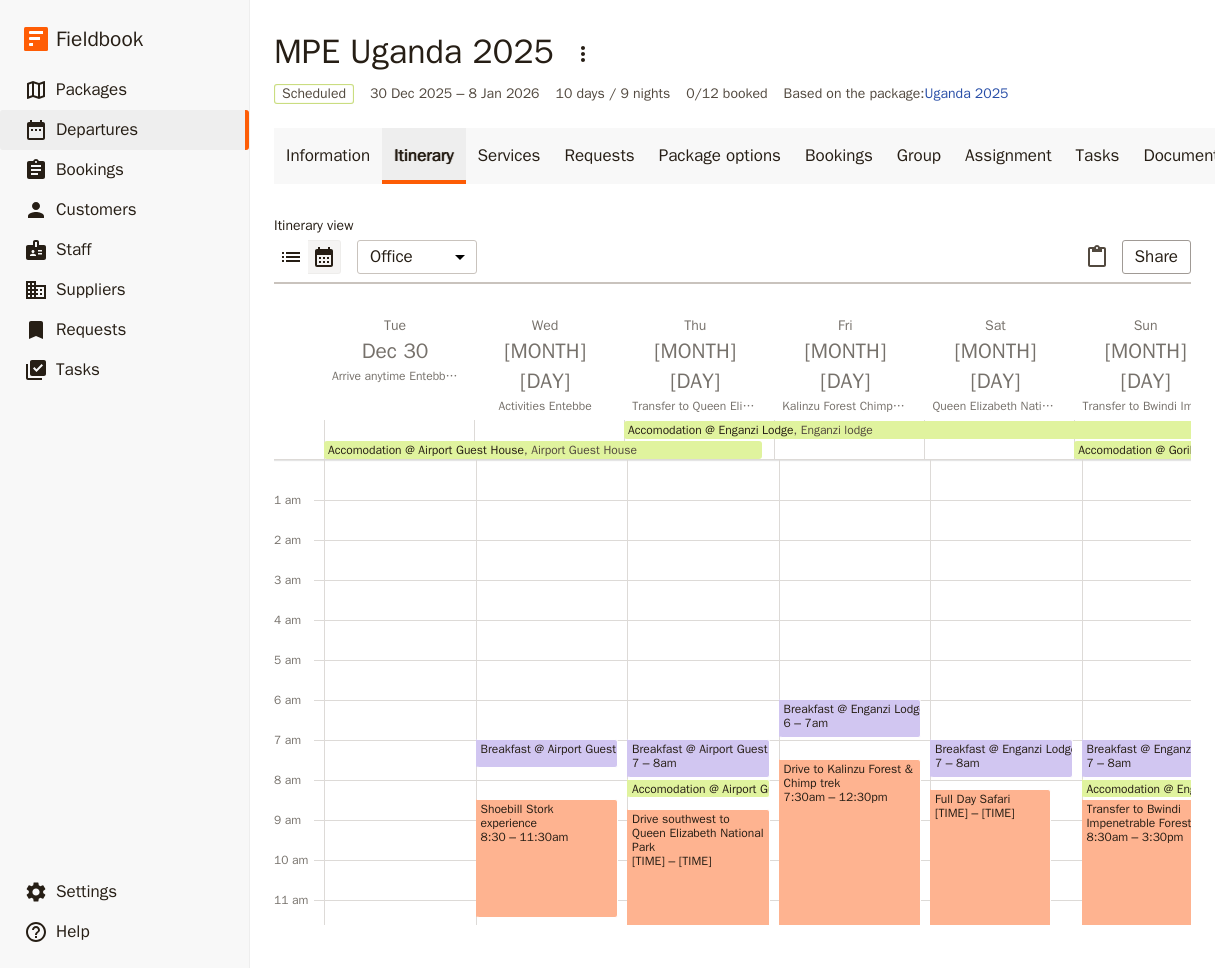scroll, scrollTop: 180, scrollLeft: 0, axis: vertical 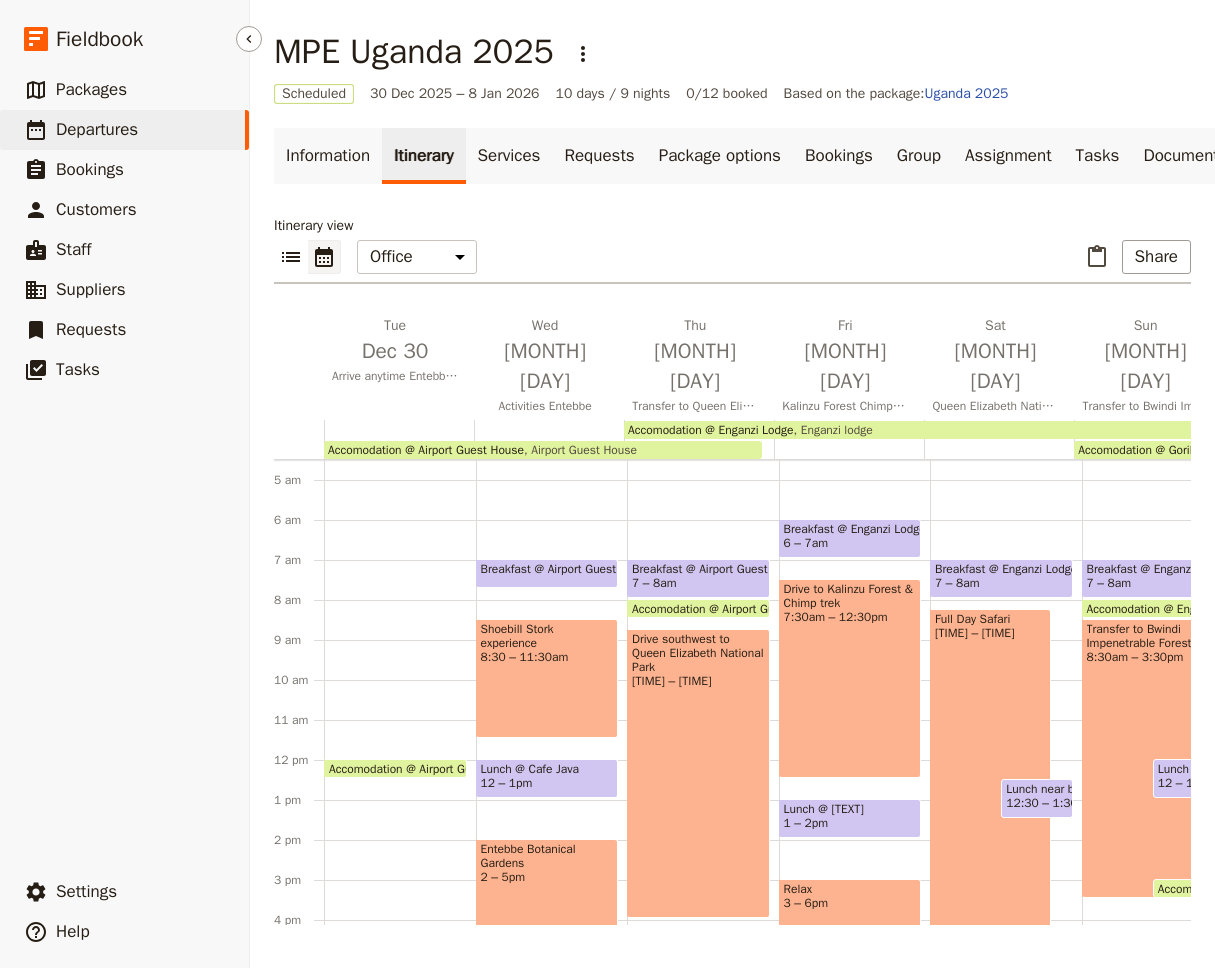 click on "Departures" at bounding box center (97, 129) 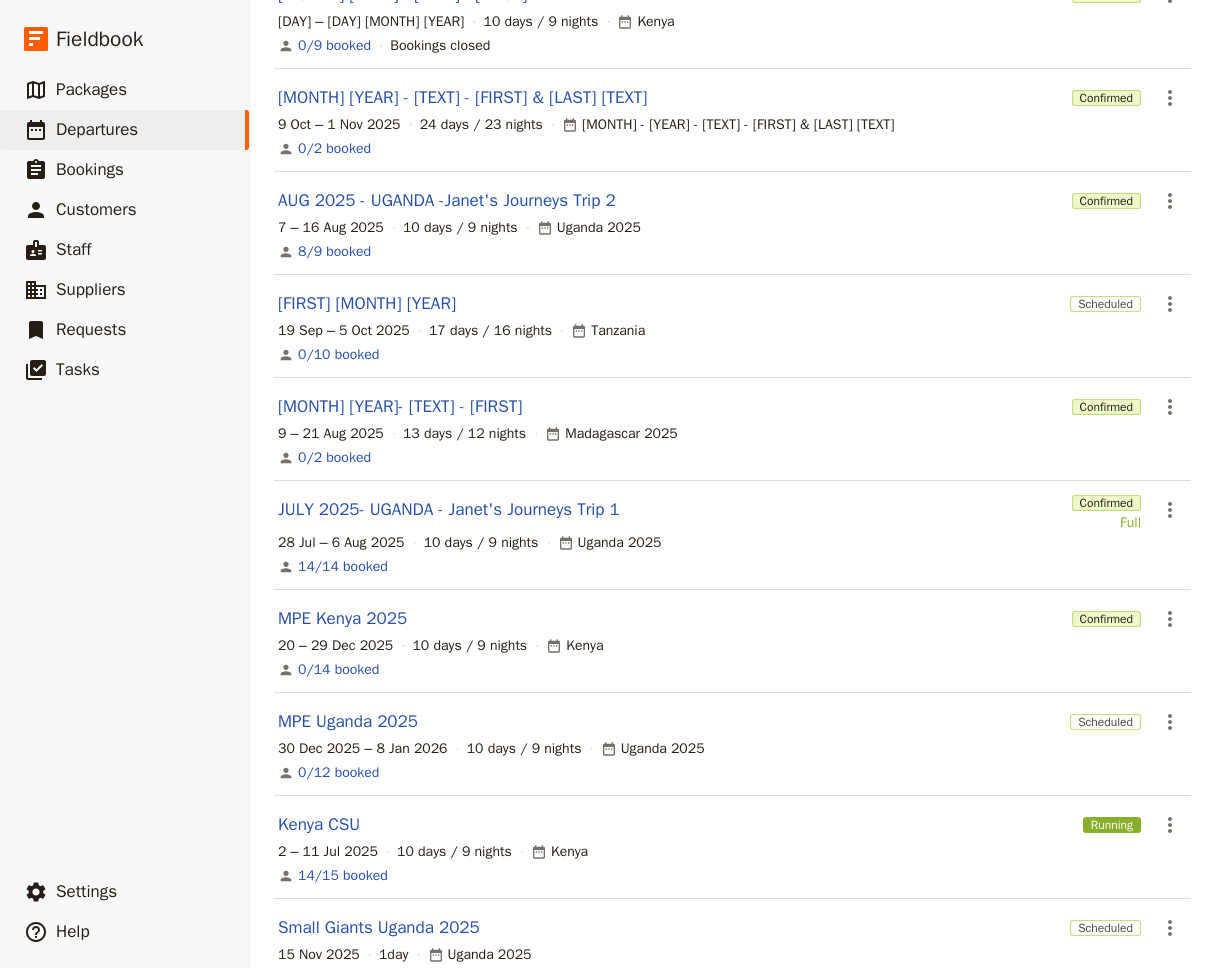 scroll, scrollTop: 375, scrollLeft: 0, axis: vertical 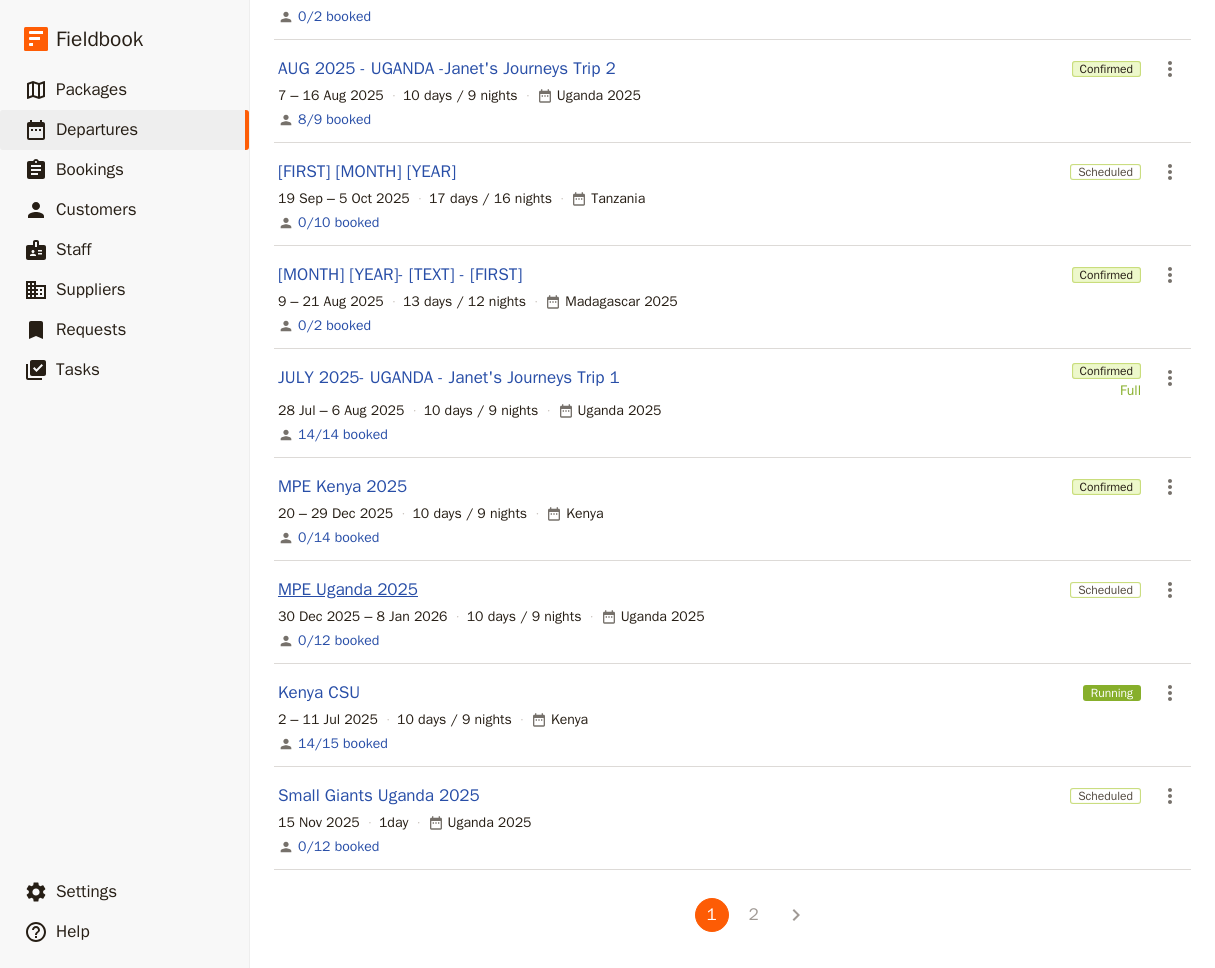 click on "MPE Uganda 2025" at bounding box center [348, 590] 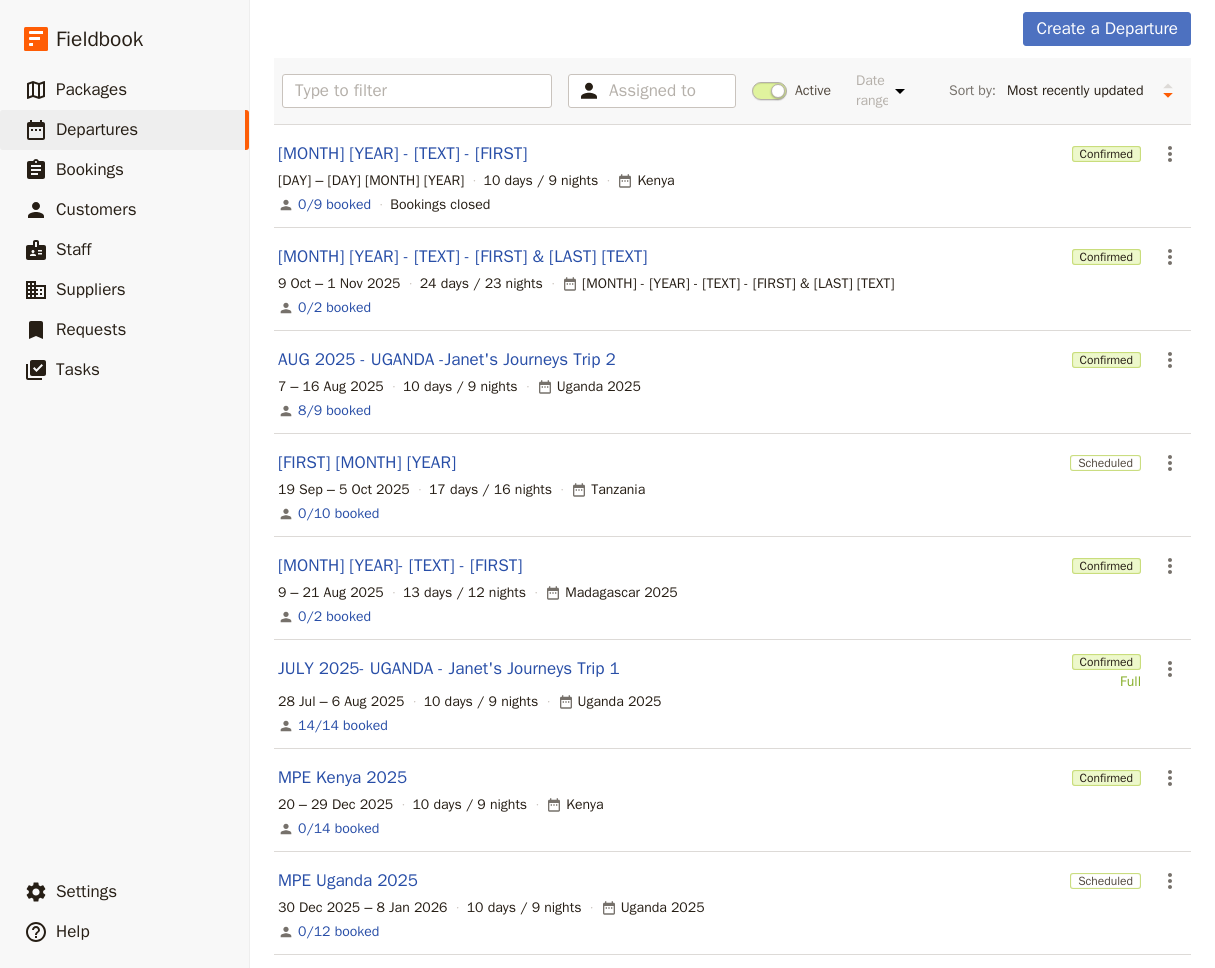 scroll, scrollTop: 0, scrollLeft: 0, axis: both 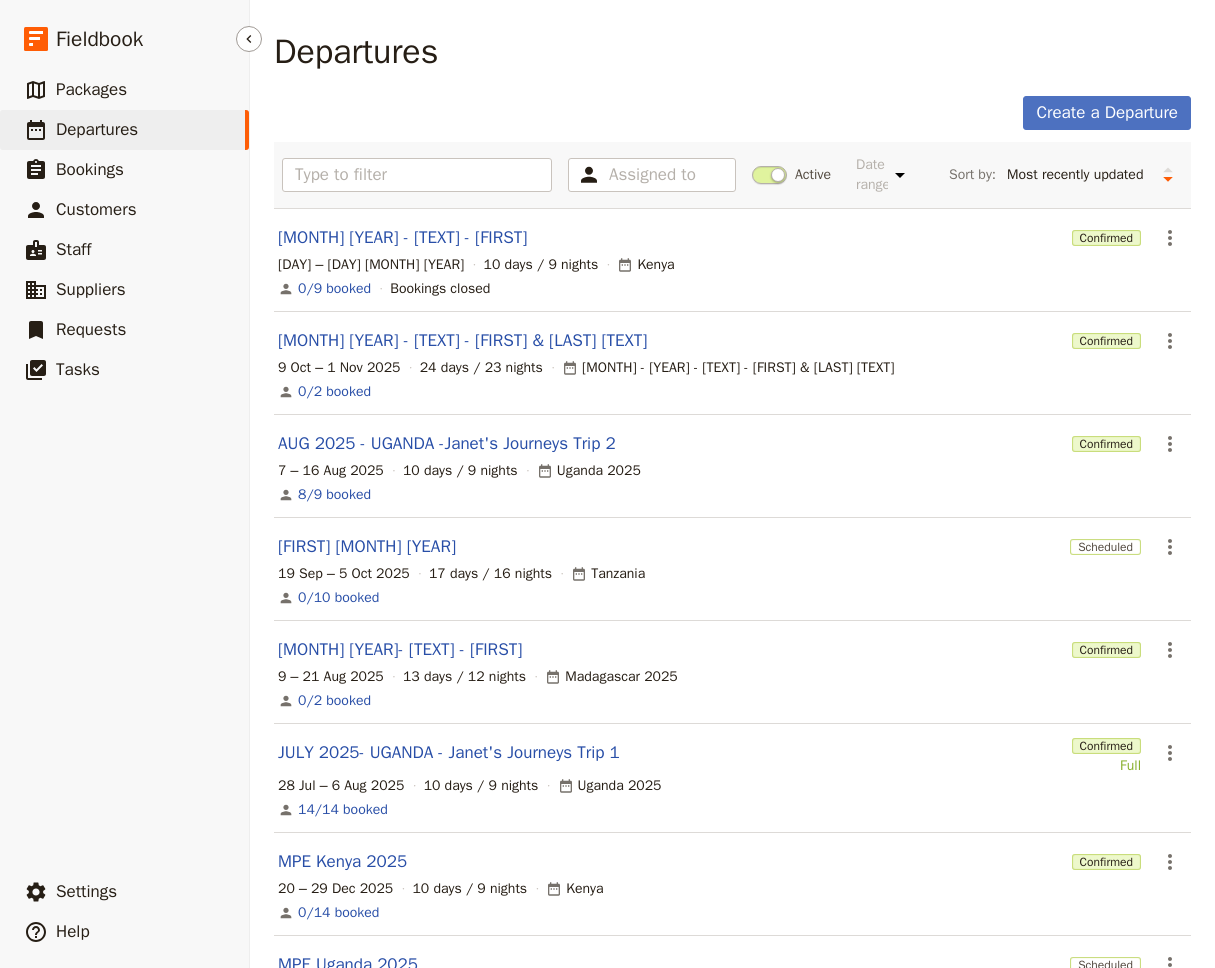 click on "​ Fieldbook ​ ​ Packages ​ Departures ​ Bookings ​ Customers ​ Staff ​ Suppliers ​ Requests ​ Tasks ​ Settings ​ Help" at bounding box center (125, 484) 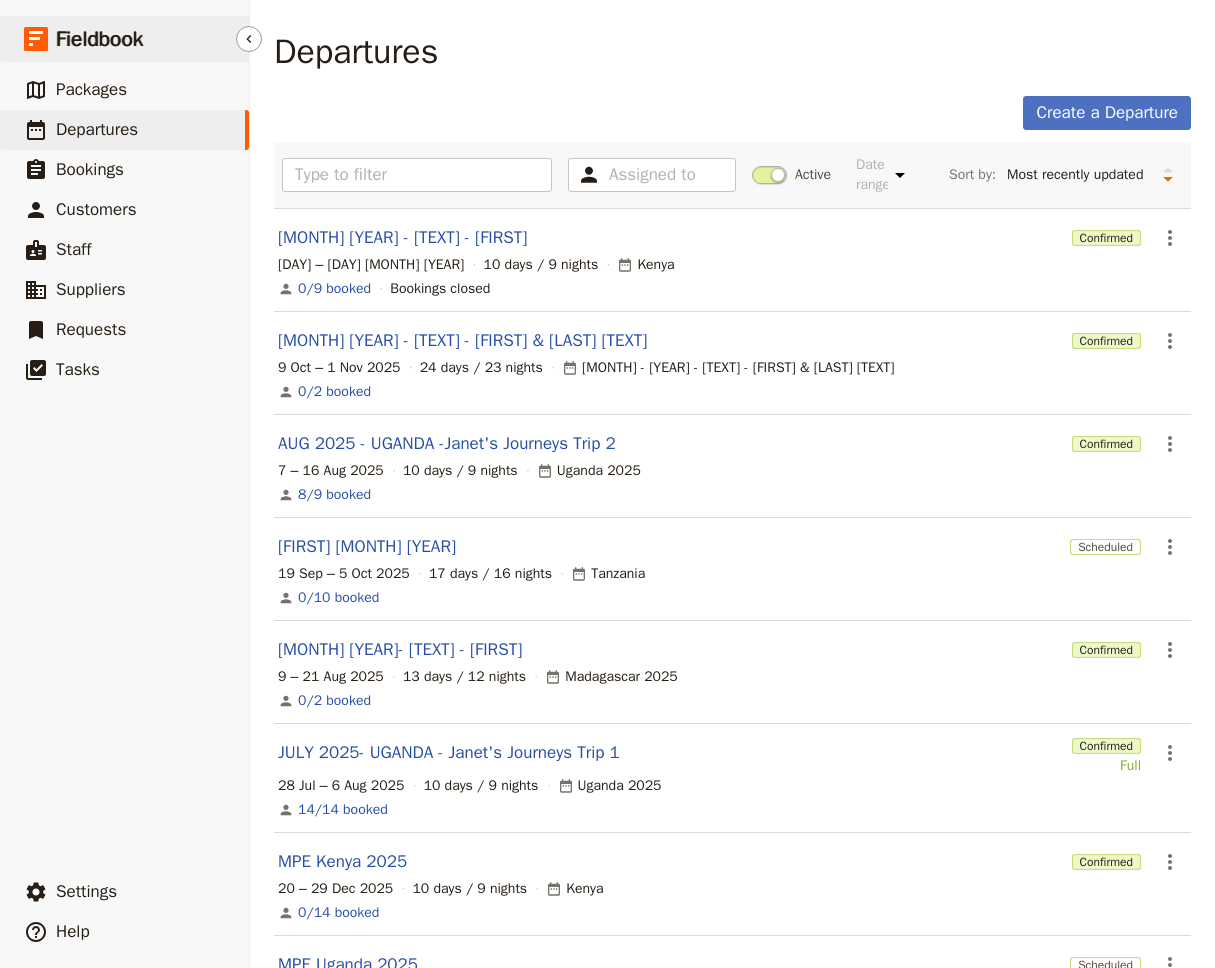 click on "Fieldbook" at bounding box center [99, 39] 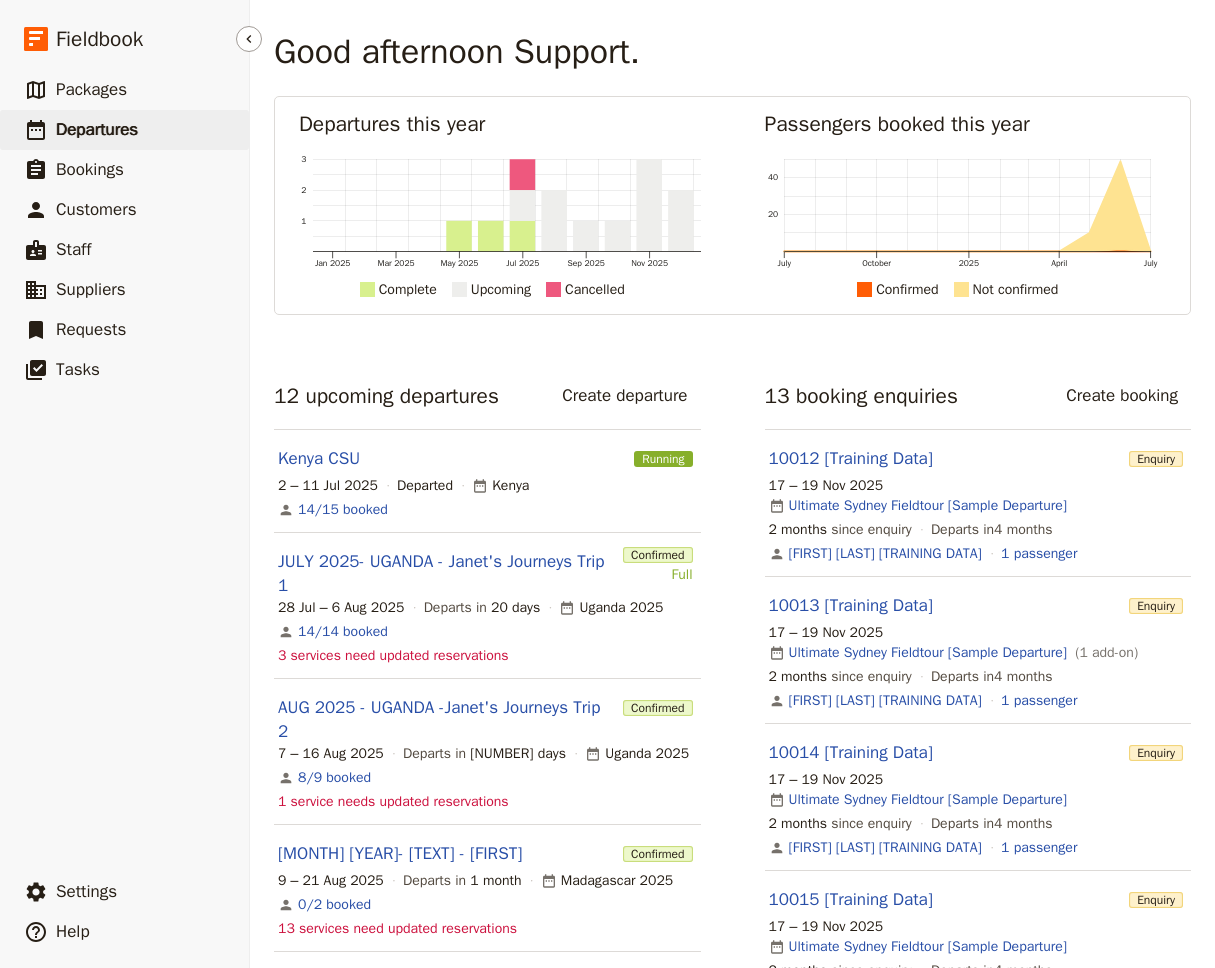 click on "Departures" at bounding box center (97, 129) 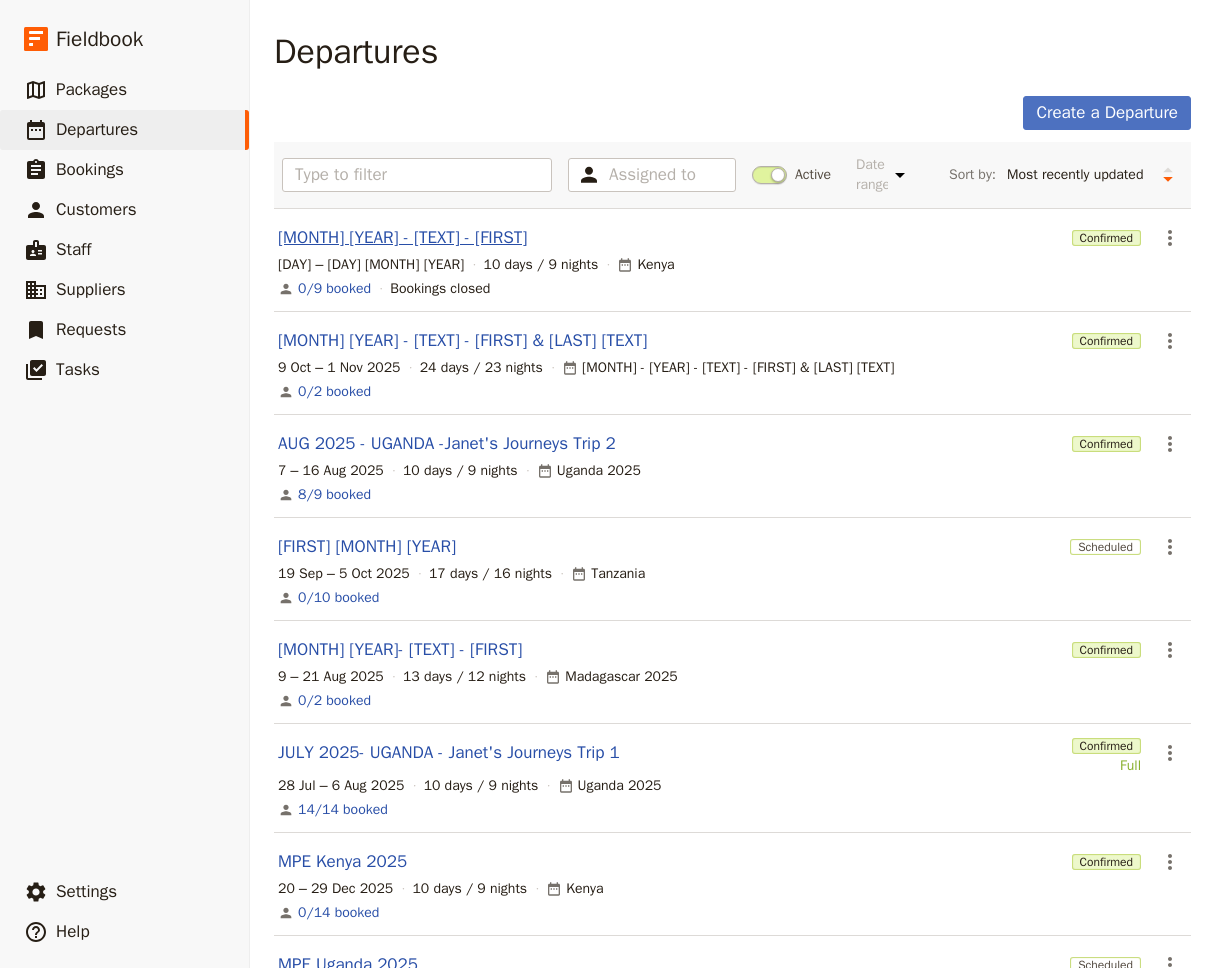 click on "[MONTH] [YEAR] - [TEXT] - [FIRST]" at bounding box center (402, 238) 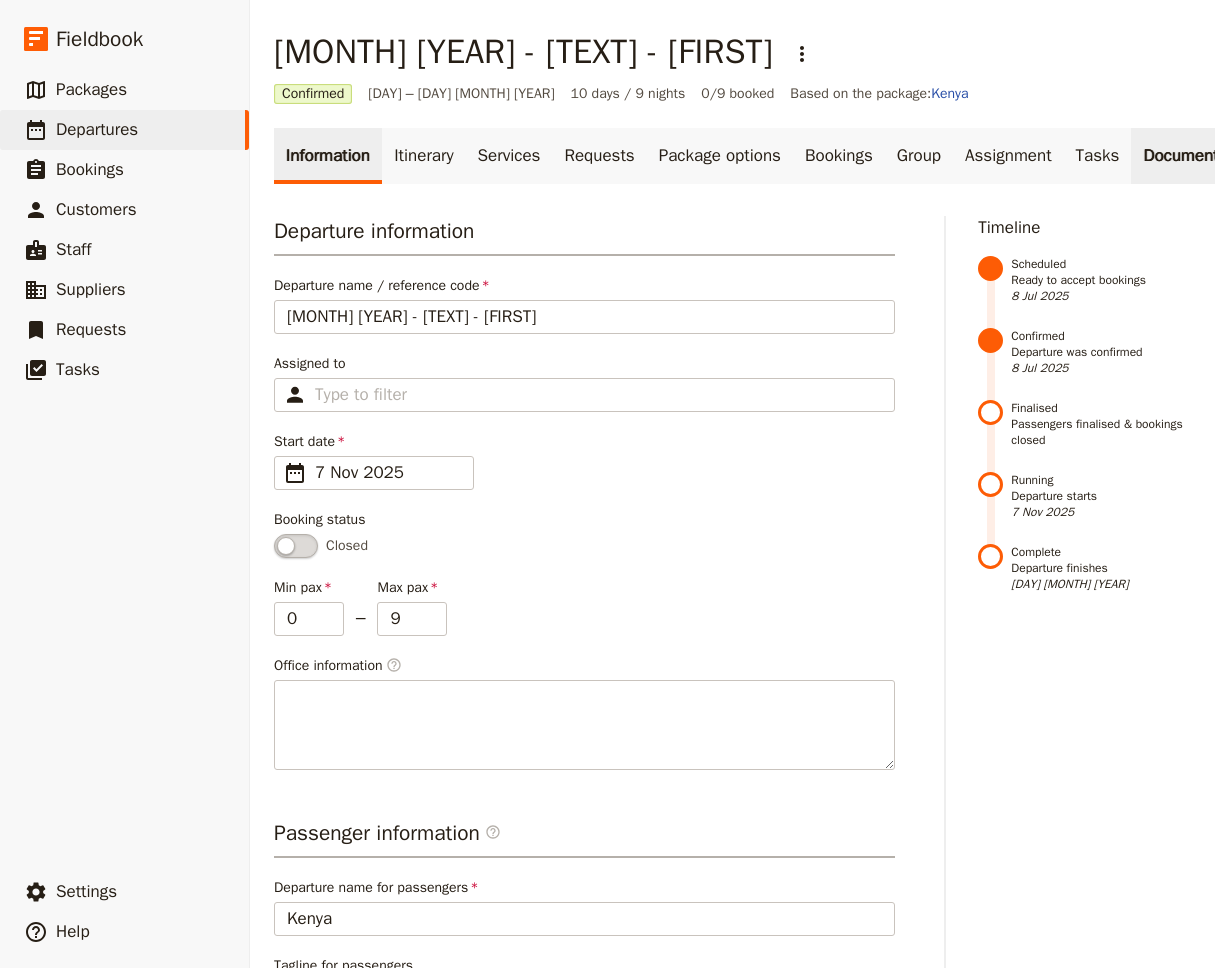 click on "Documents" at bounding box center (1185, 156) 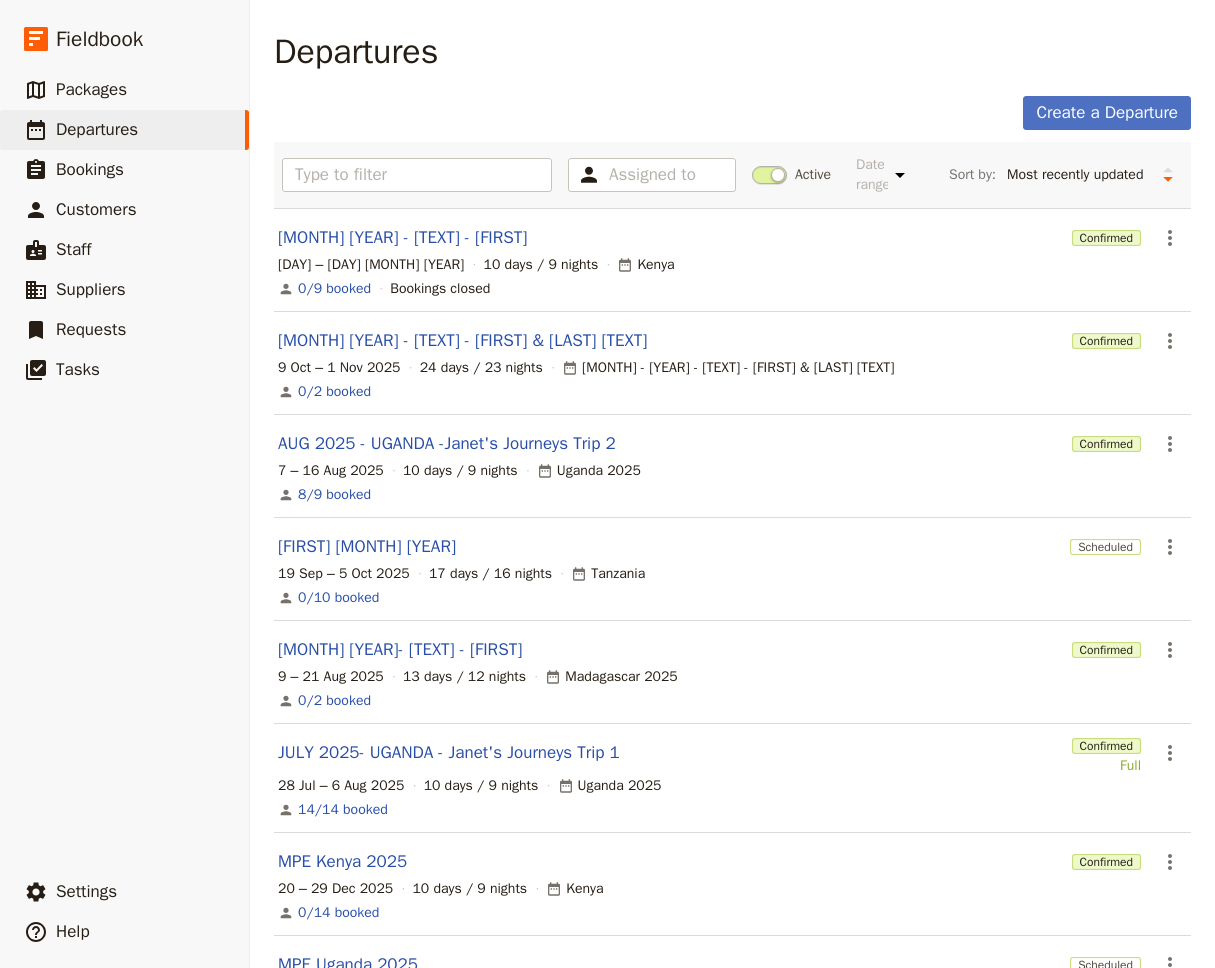 click on "Active" at bounding box center (791, 175) 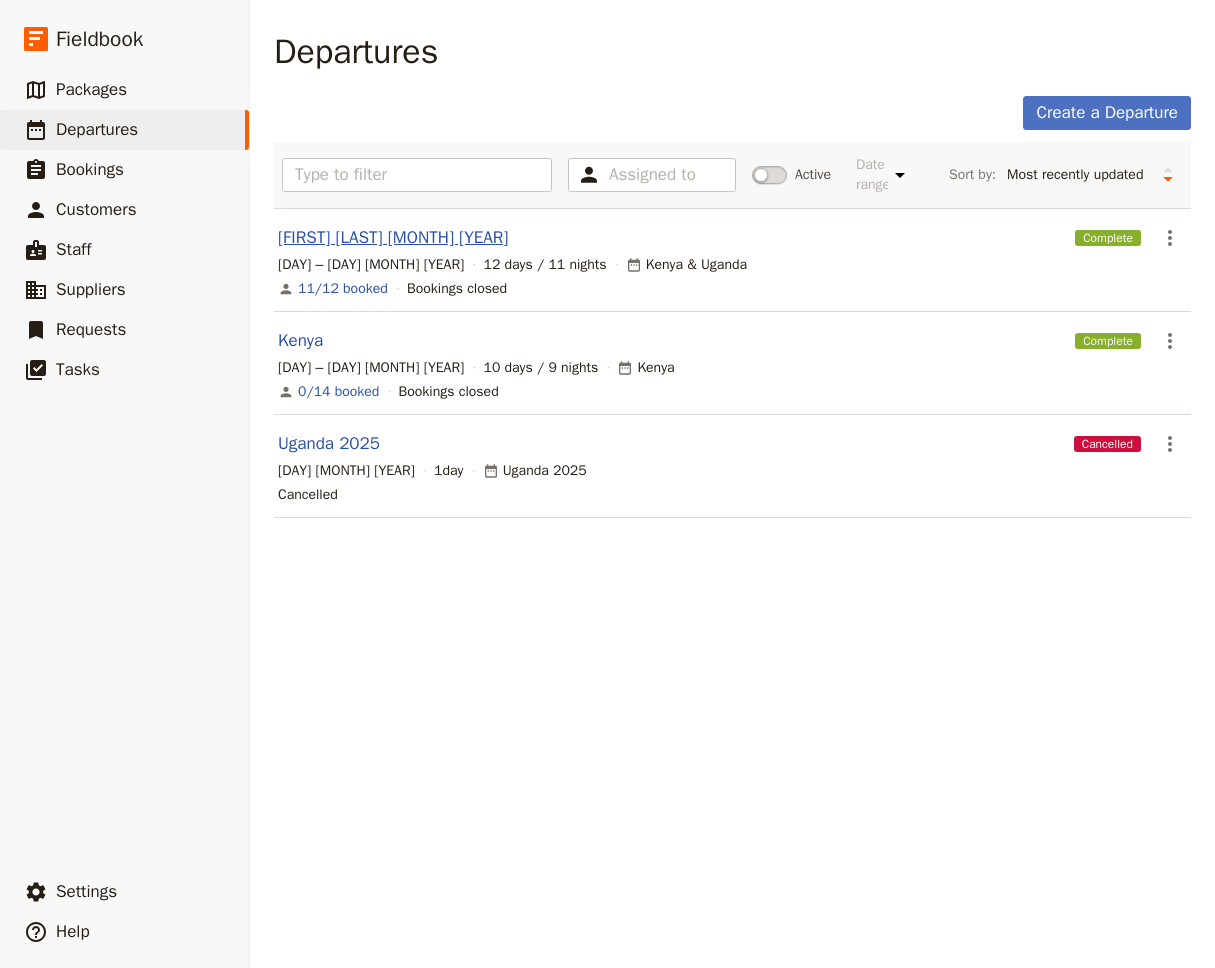 click on "[FIRST] [LAST] [MONTH] [YEAR]" at bounding box center (393, 238) 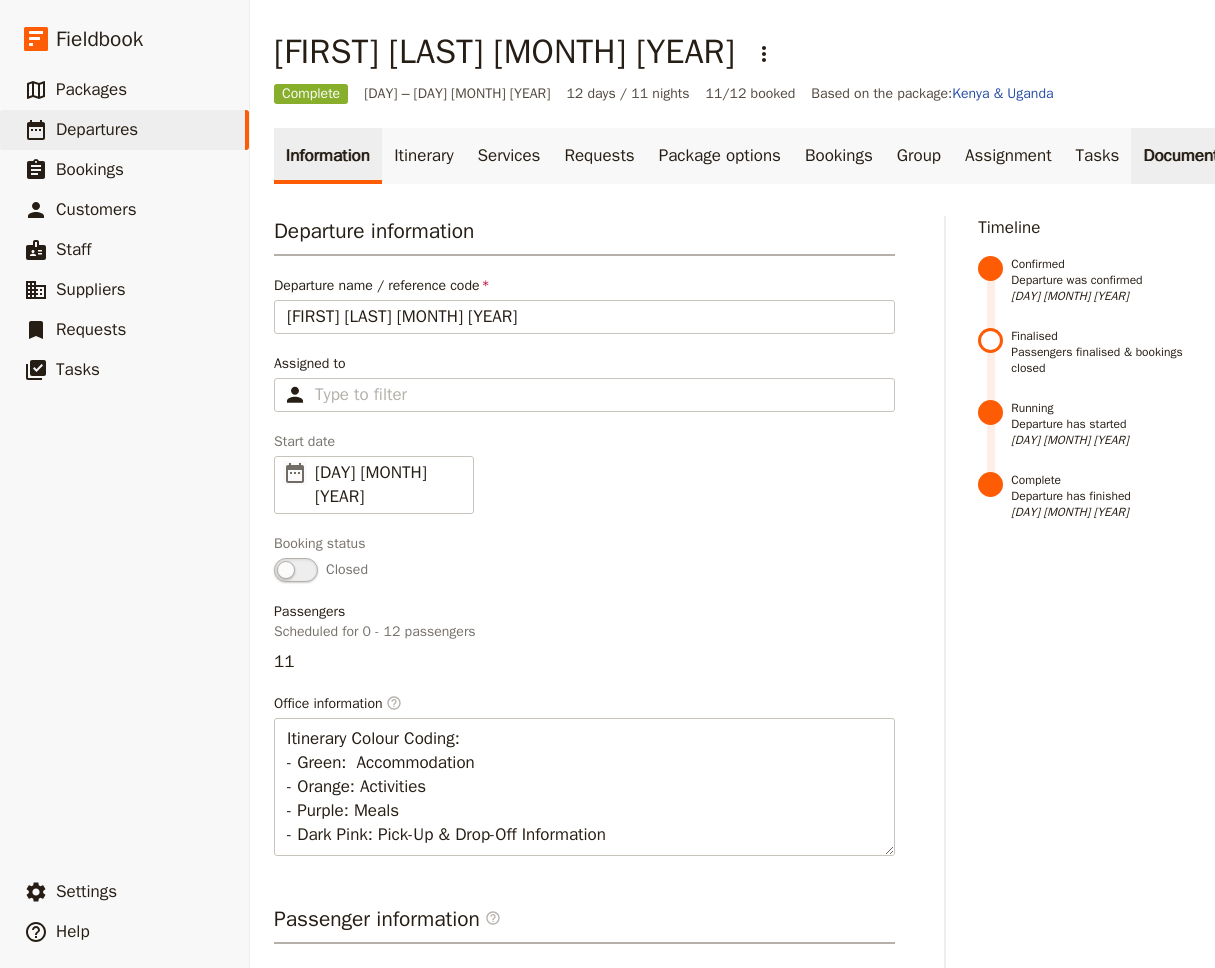 click on "Documents" at bounding box center [1185, 156] 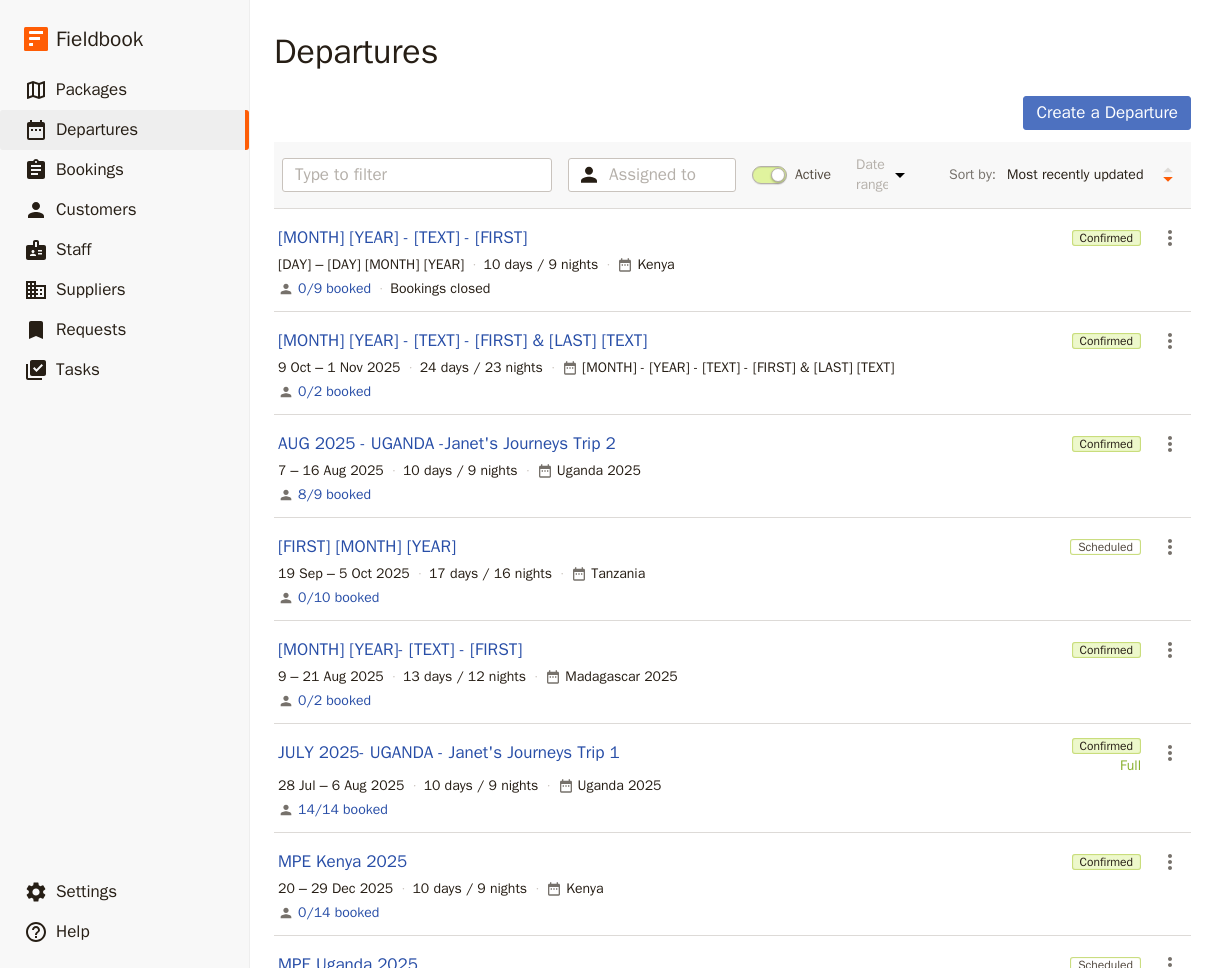 drag, startPoint x: 767, startPoint y: 174, endPoint x: 748, endPoint y: 172, distance: 19.104973 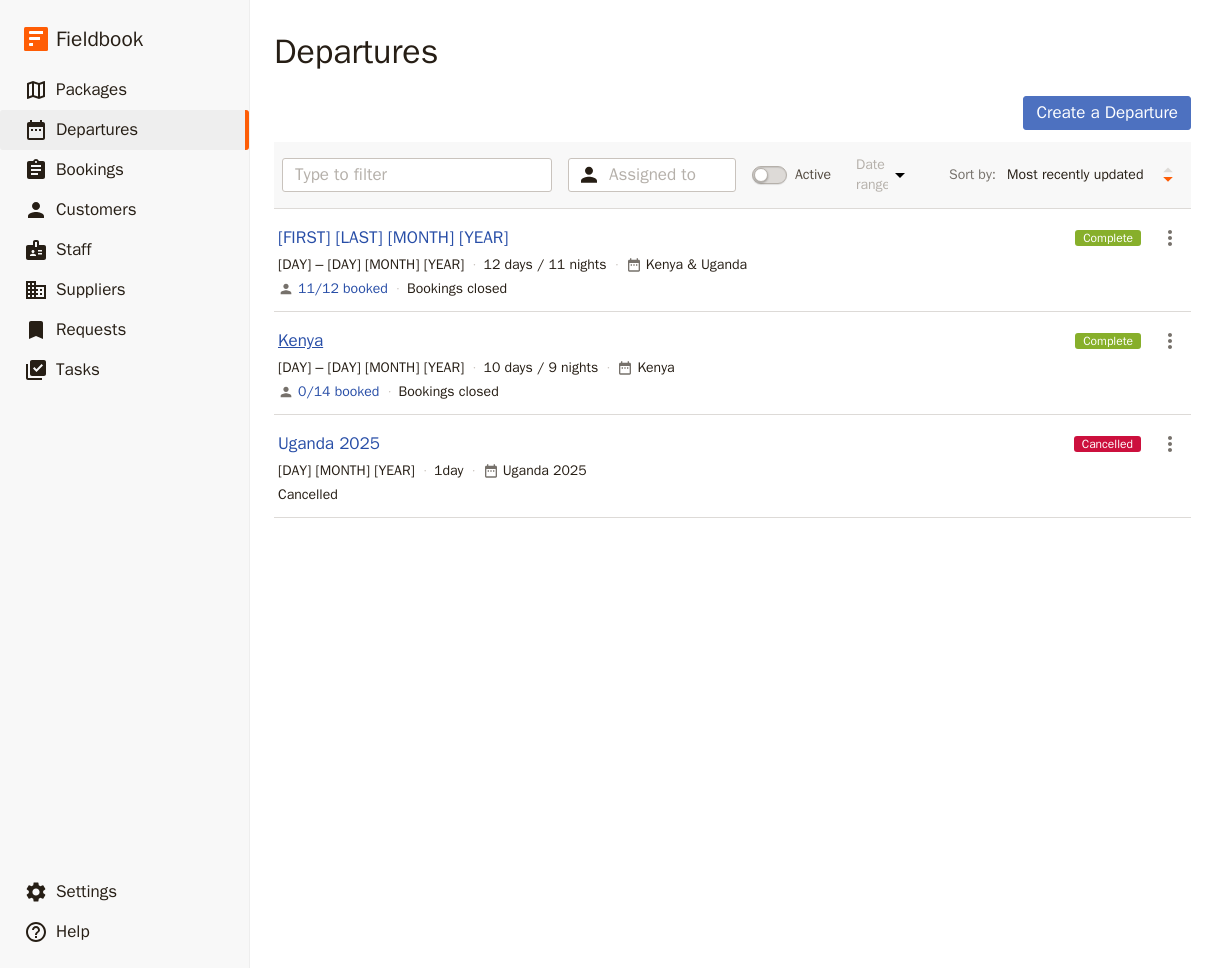 click on "Kenya" at bounding box center [300, 341] 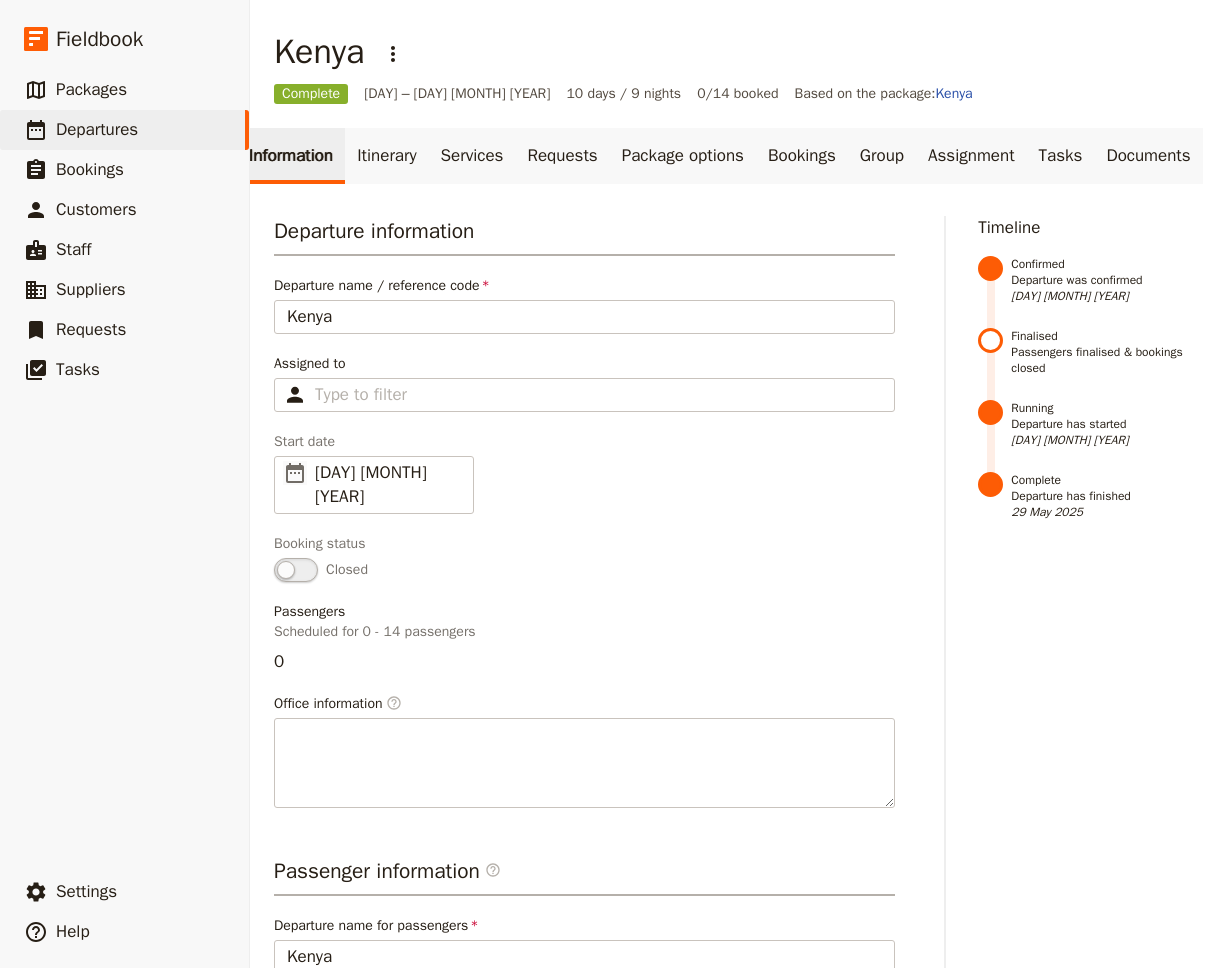scroll, scrollTop: 0, scrollLeft: 86, axis: horizontal 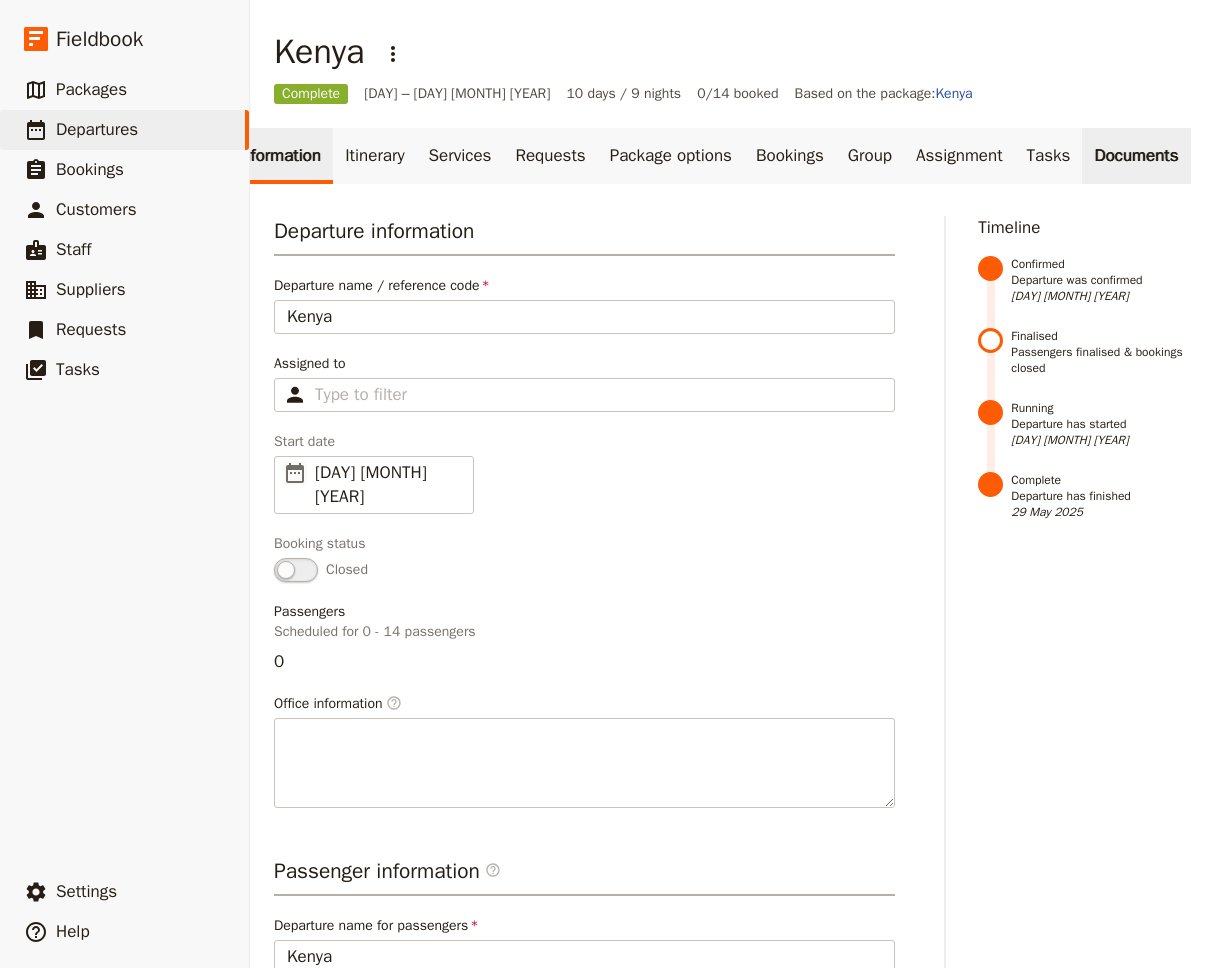 click on "Documents" at bounding box center (1136, 156) 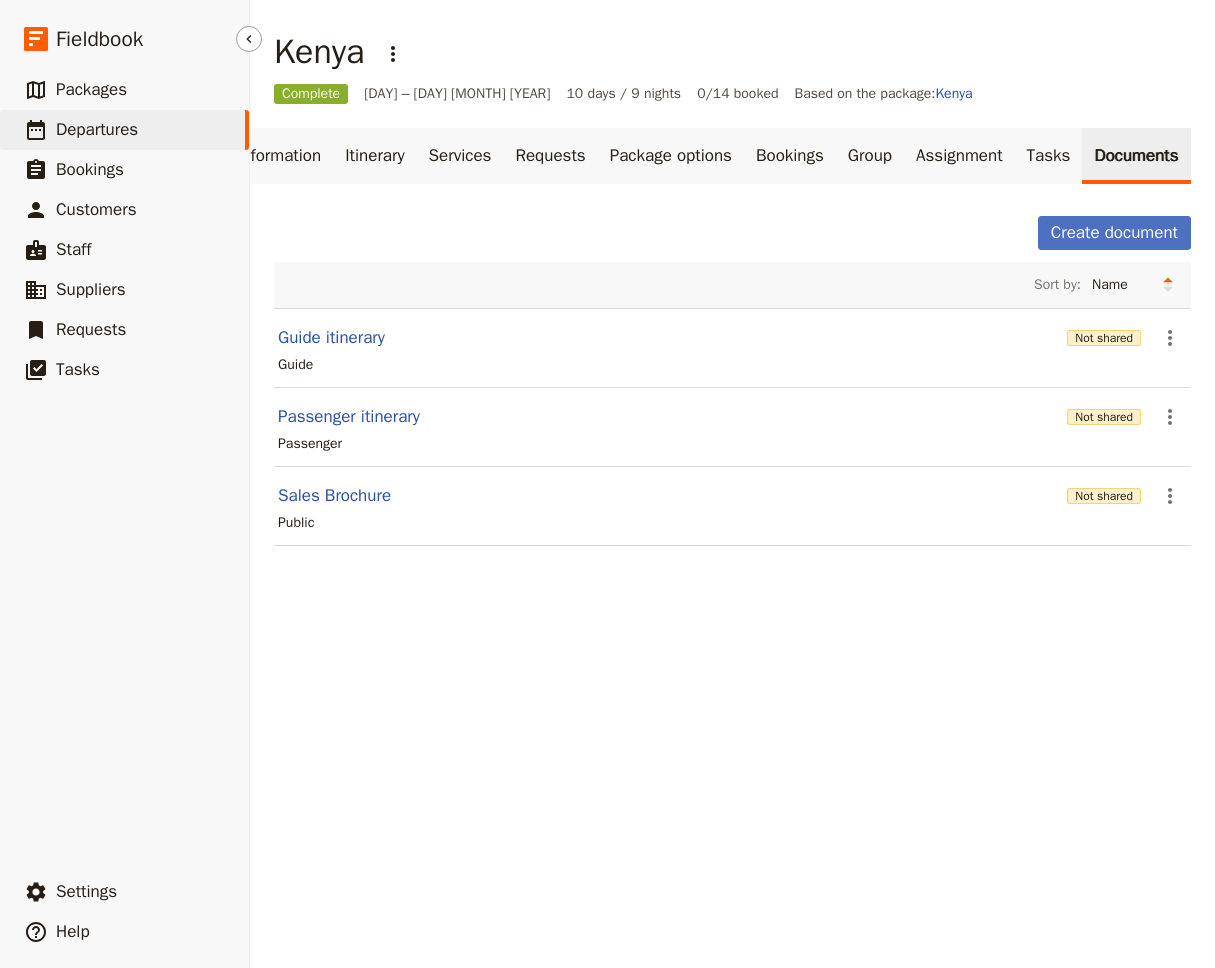 click on "Departures" at bounding box center (97, 129) 